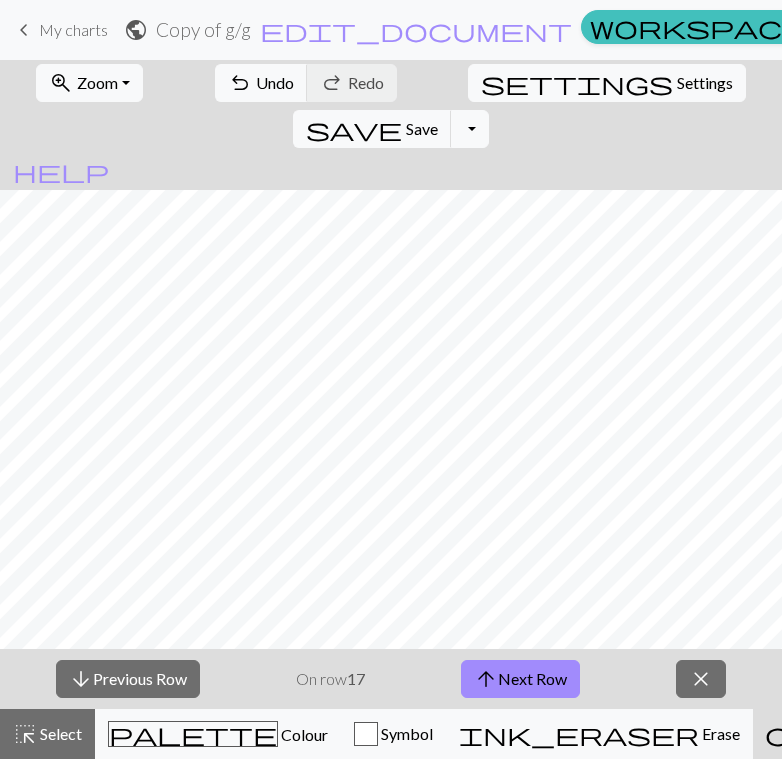 scroll, scrollTop: 0, scrollLeft: 0, axis: both 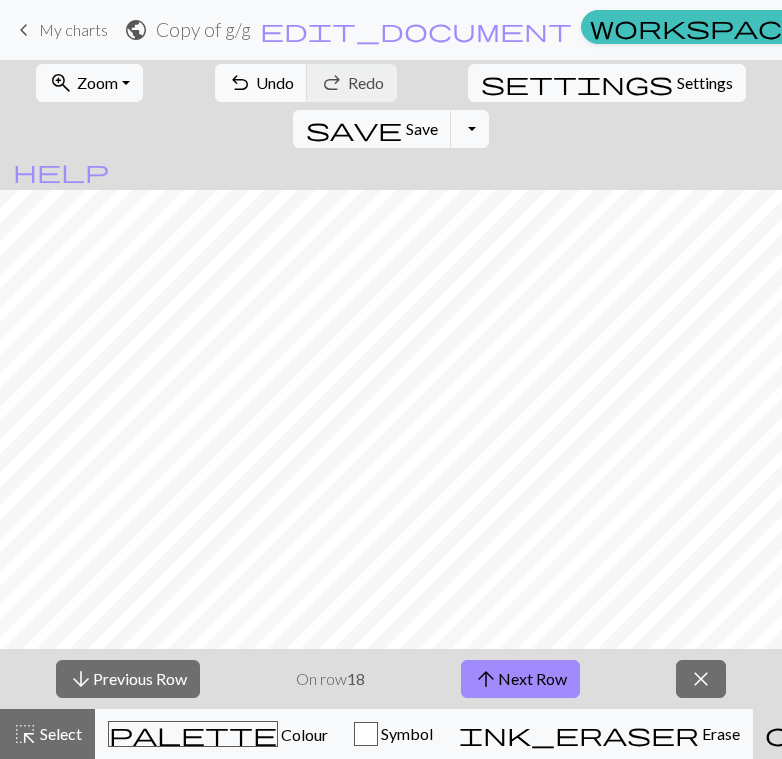 click on "arrow_upward  Next Row" at bounding box center (520, 679) 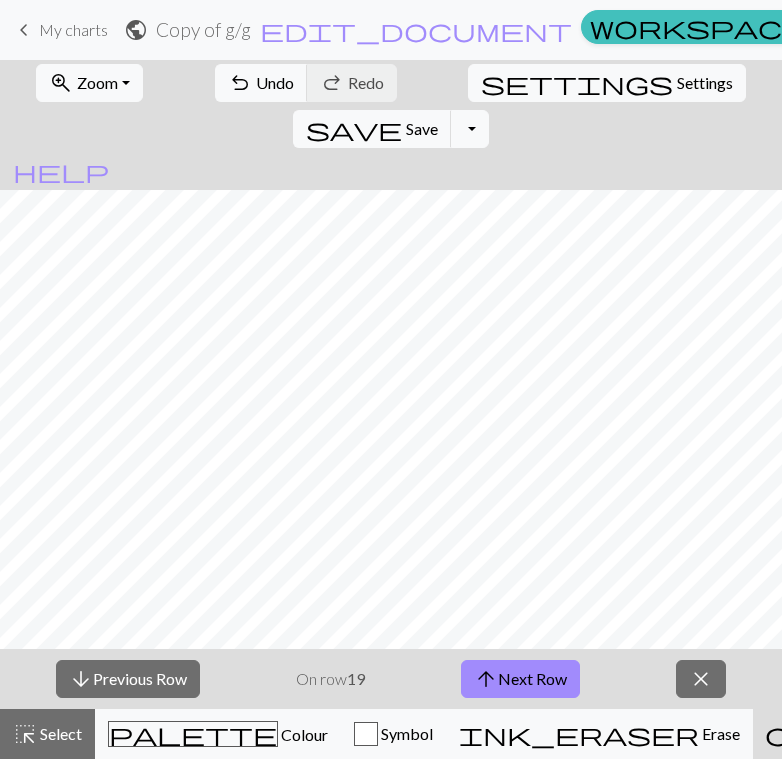 click on "arrow_upward  Next Row" at bounding box center (520, 679) 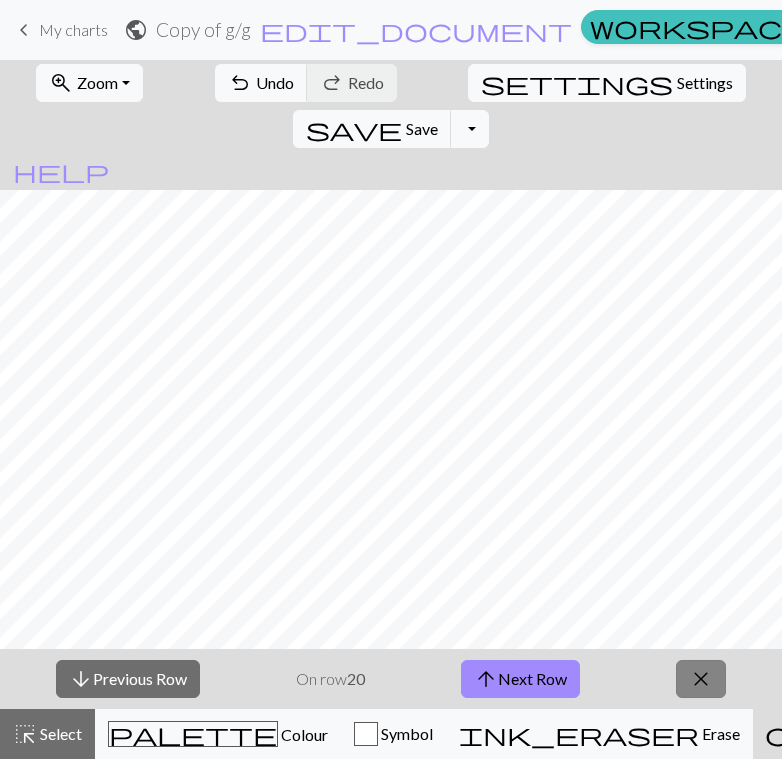 click on "close" at bounding box center (701, 679) 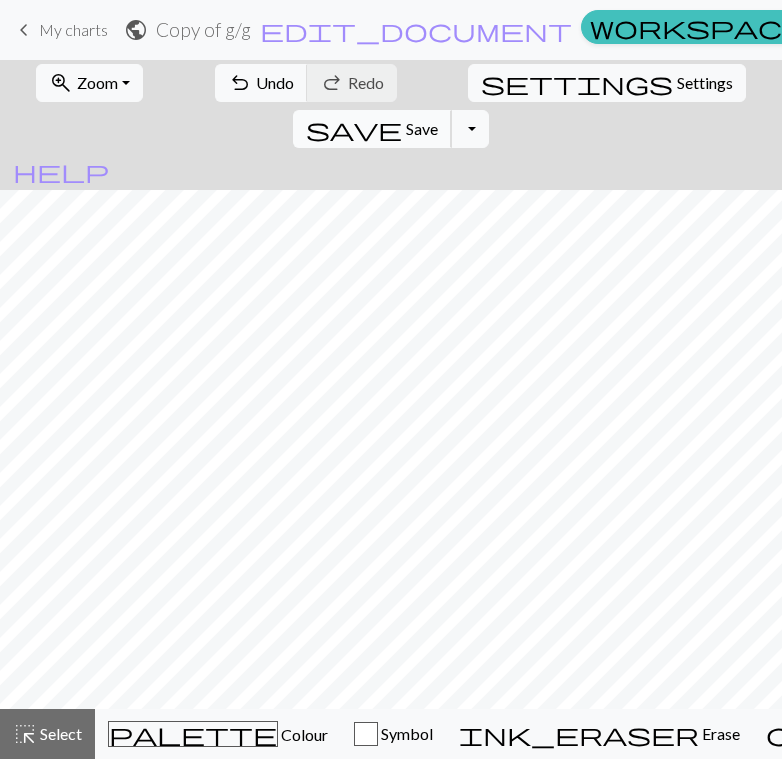 click on "save" at bounding box center (354, 129) 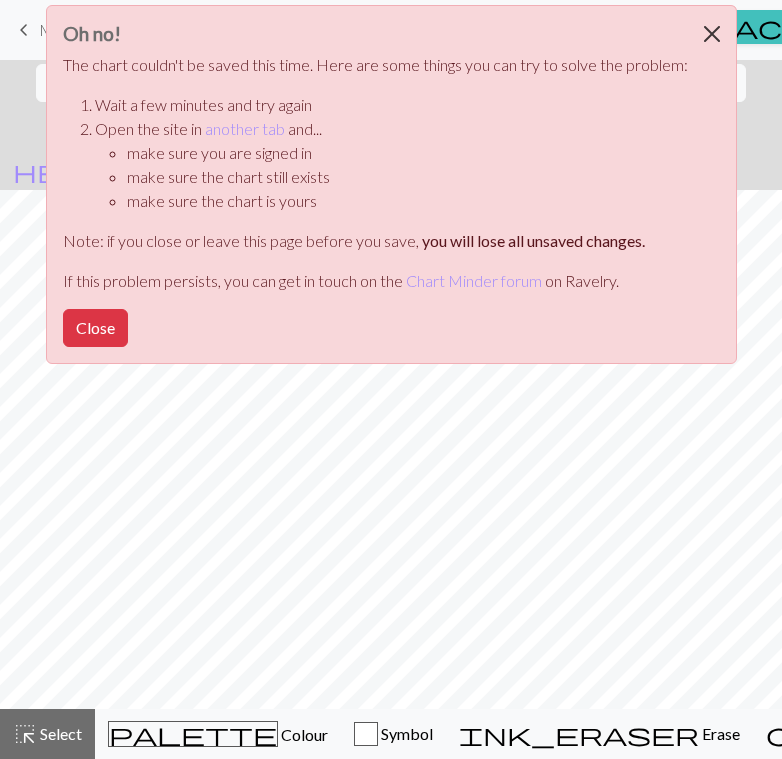 click at bounding box center [712, 34] 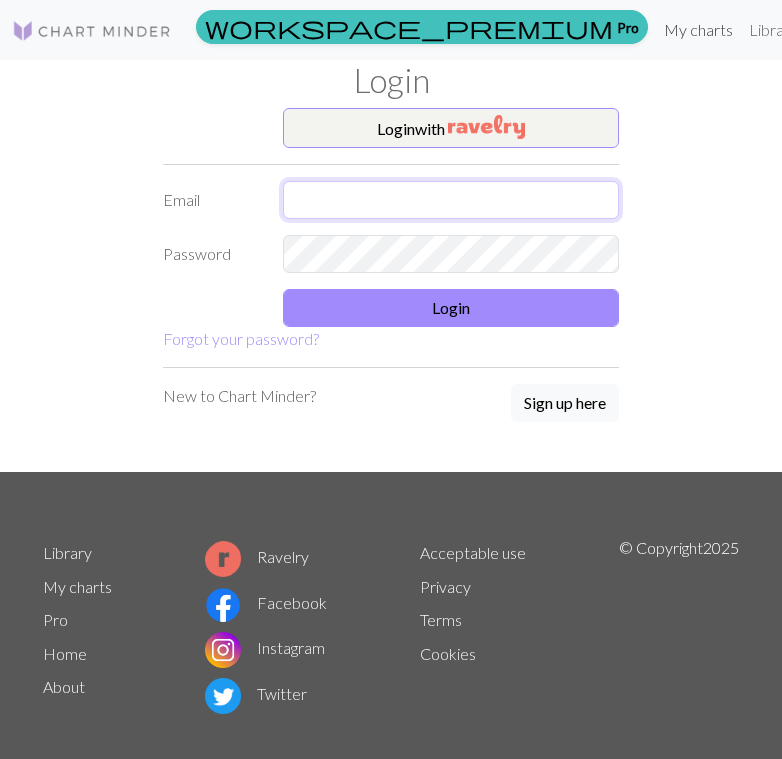 type on "maisiesherriff1@gmail.com" 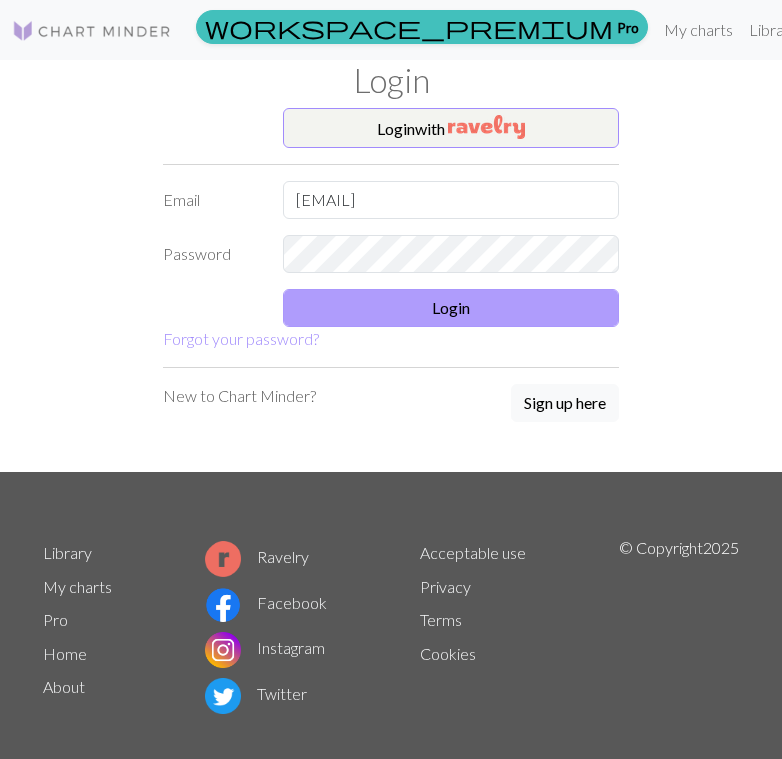 click on "Login" at bounding box center [451, 308] 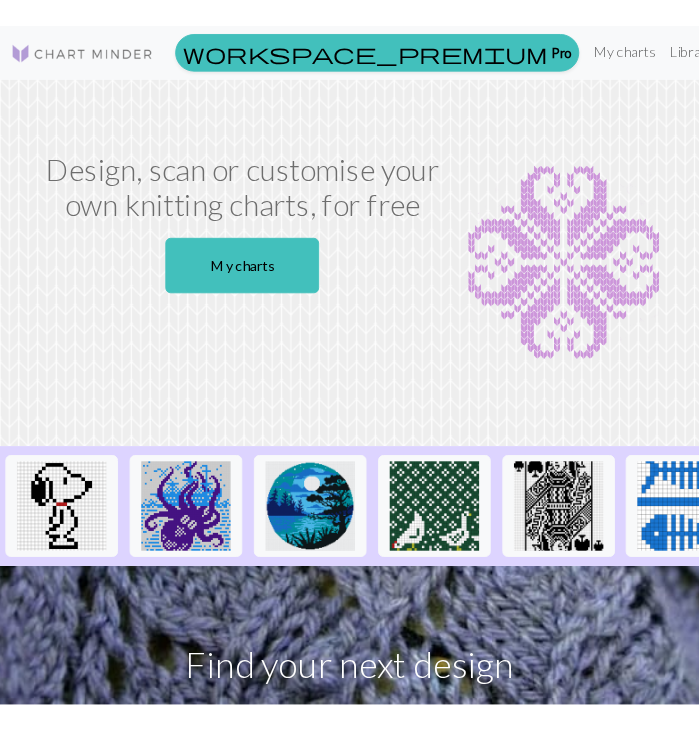 scroll, scrollTop: 0, scrollLeft: 0, axis: both 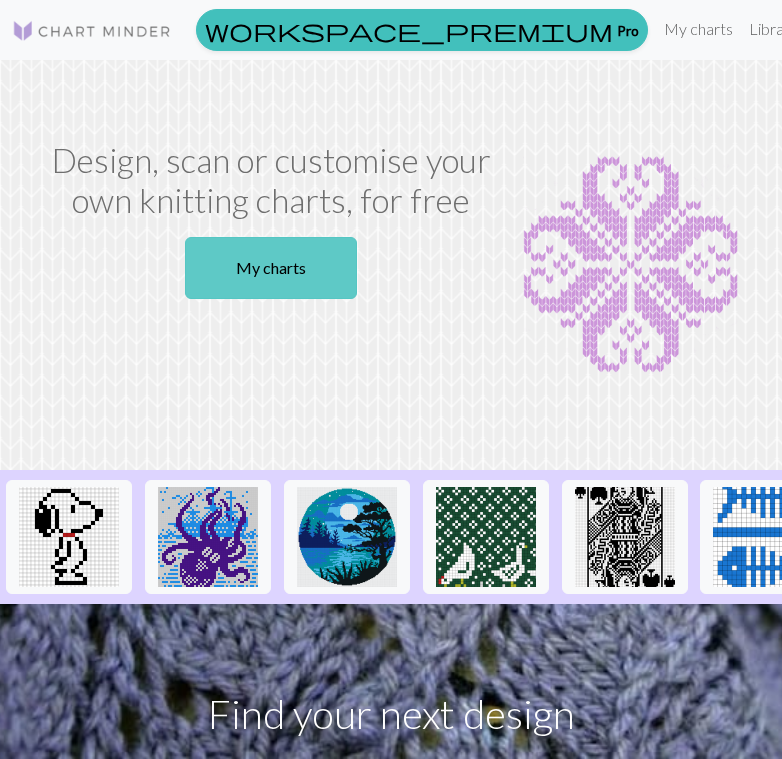 click on "My charts" at bounding box center [271, 268] 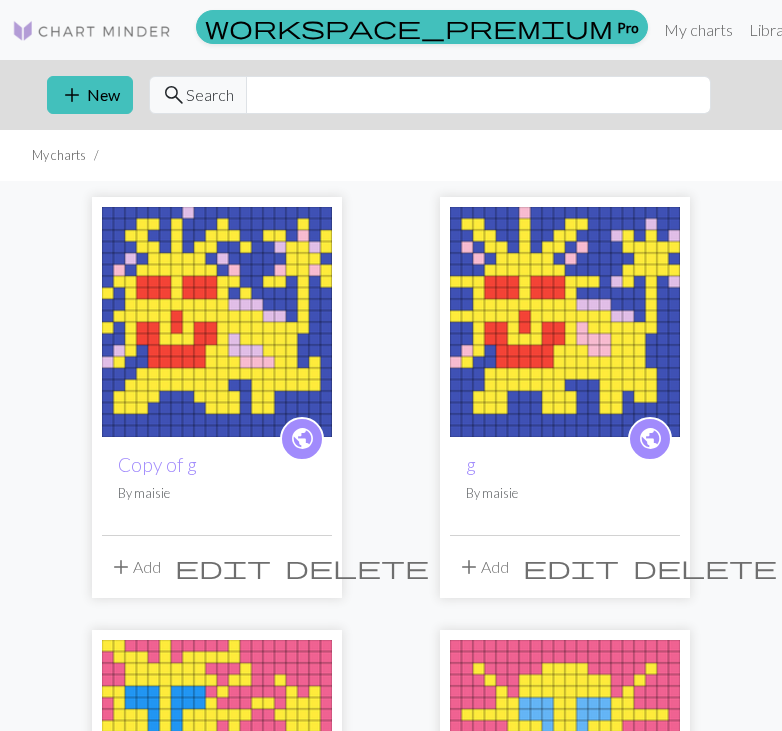 click at bounding box center [565, 322] 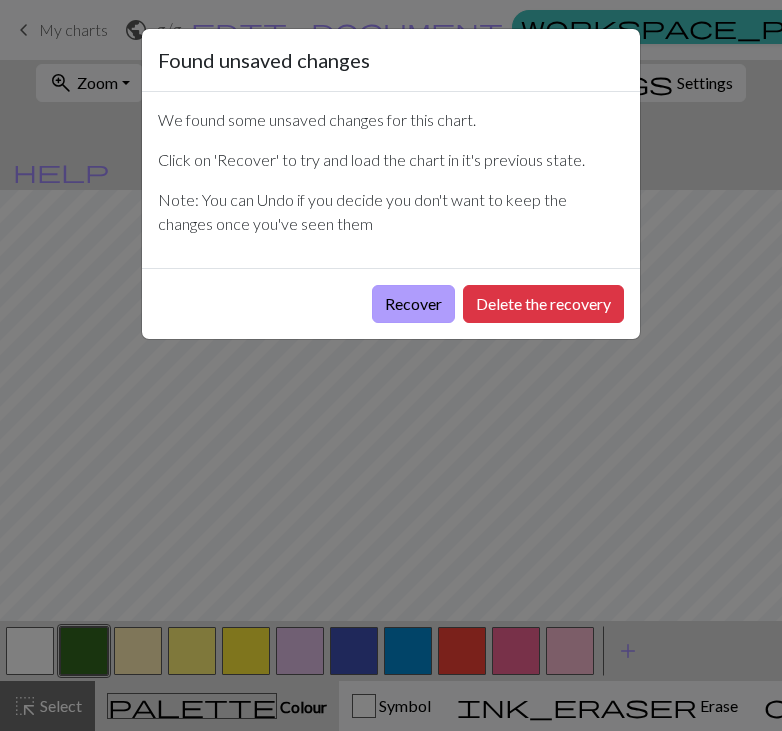 click on "Recover" at bounding box center (413, 304) 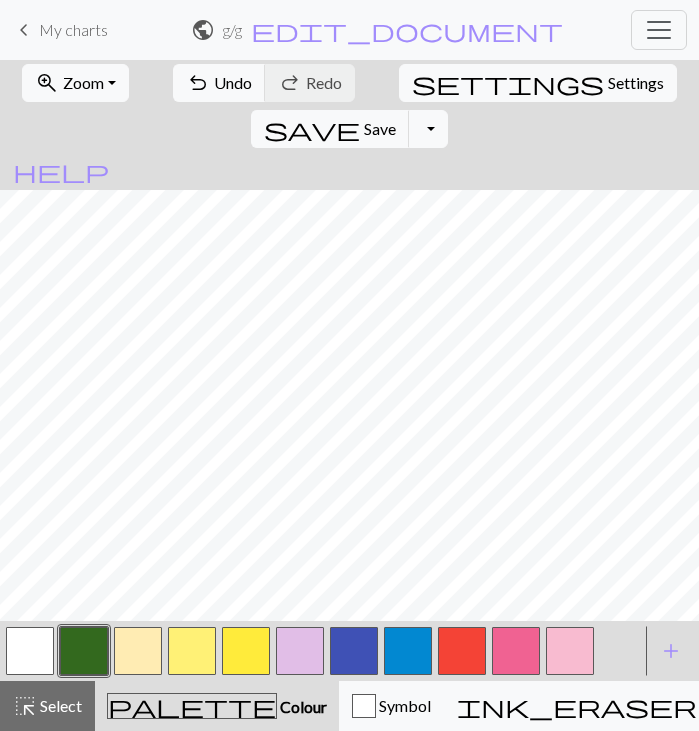 click on "My charts" at bounding box center [73, 29] 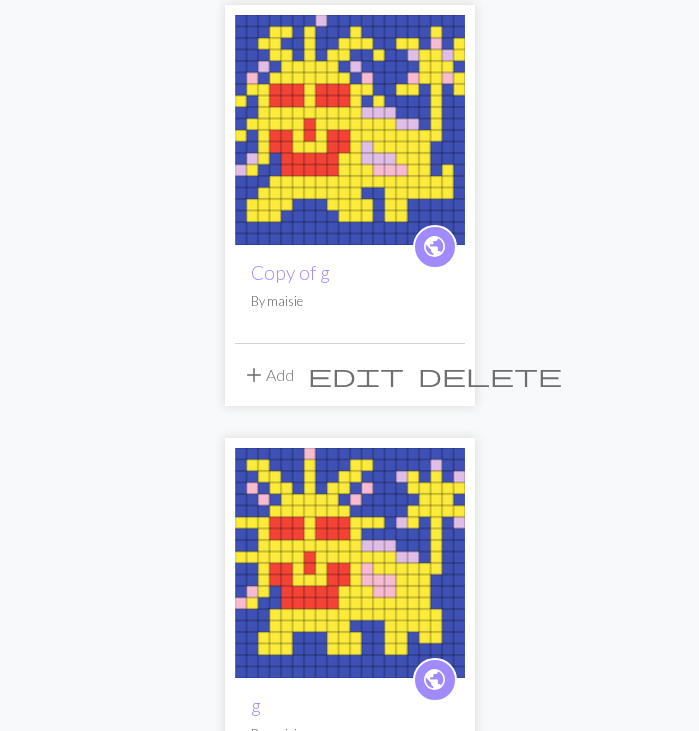 scroll, scrollTop: 331, scrollLeft: 0, axis: vertical 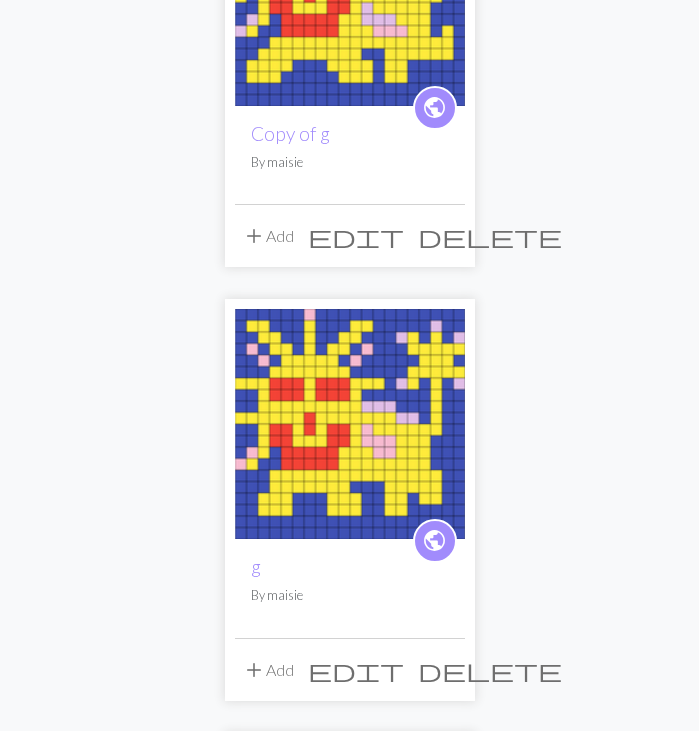 click on "public" at bounding box center [434, 540] 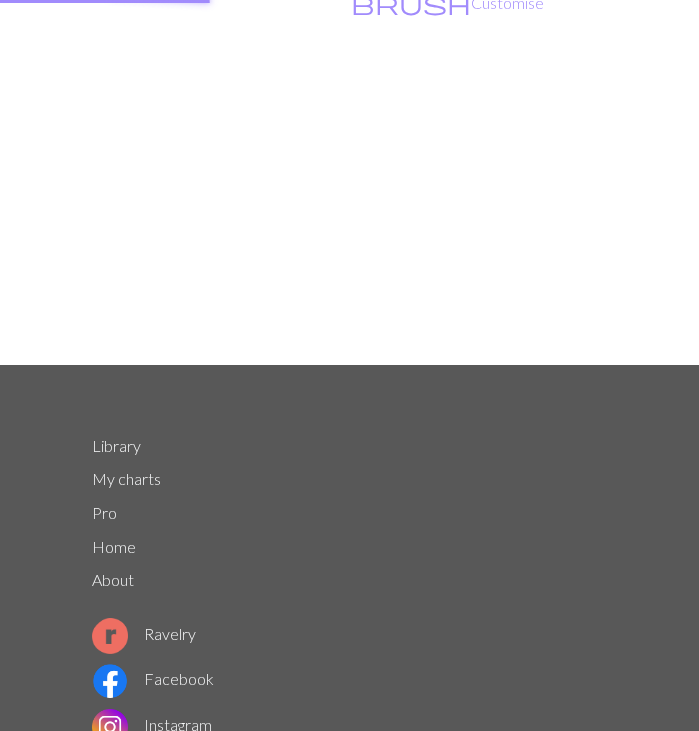 scroll, scrollTop: 0, scrollLeft: 0, axis: both 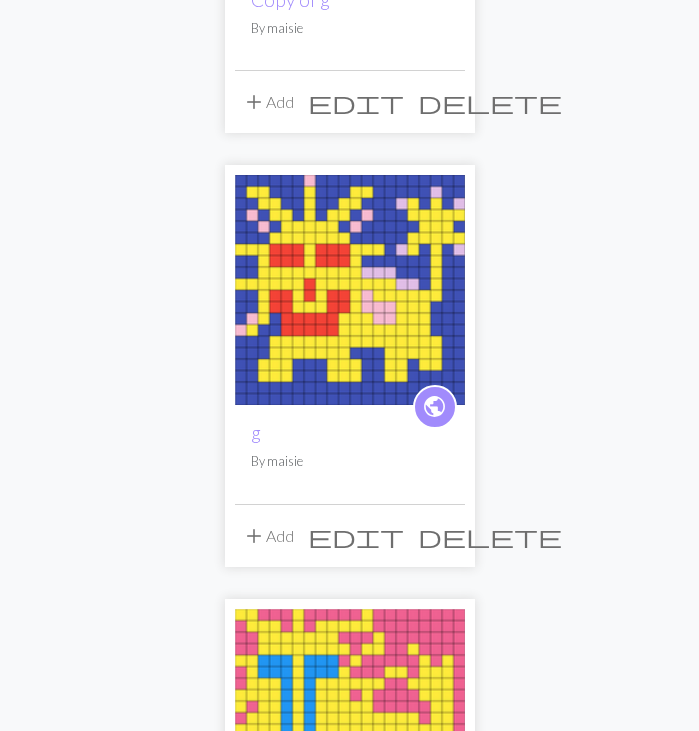 click on "edit" at bounding box center (356, 536) 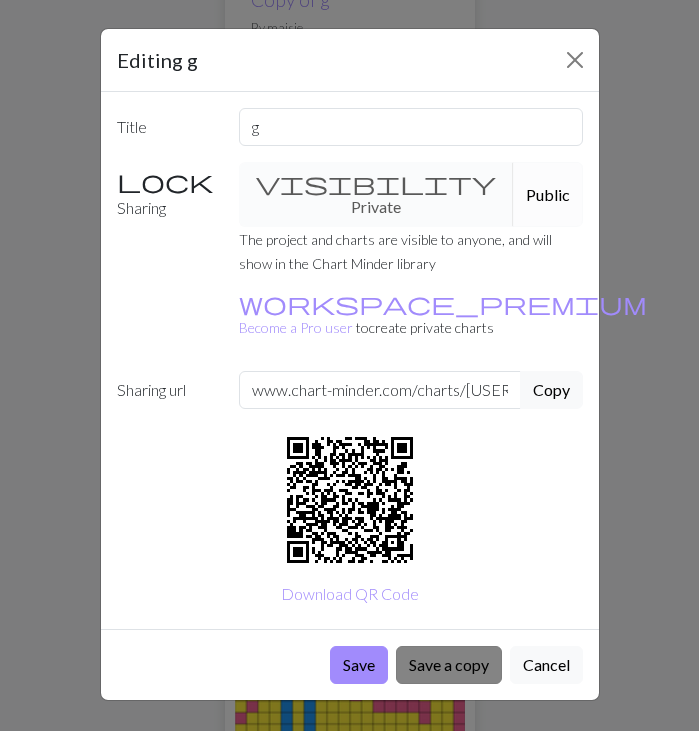 click on "Save a copy" at bounding box center [449, 665] 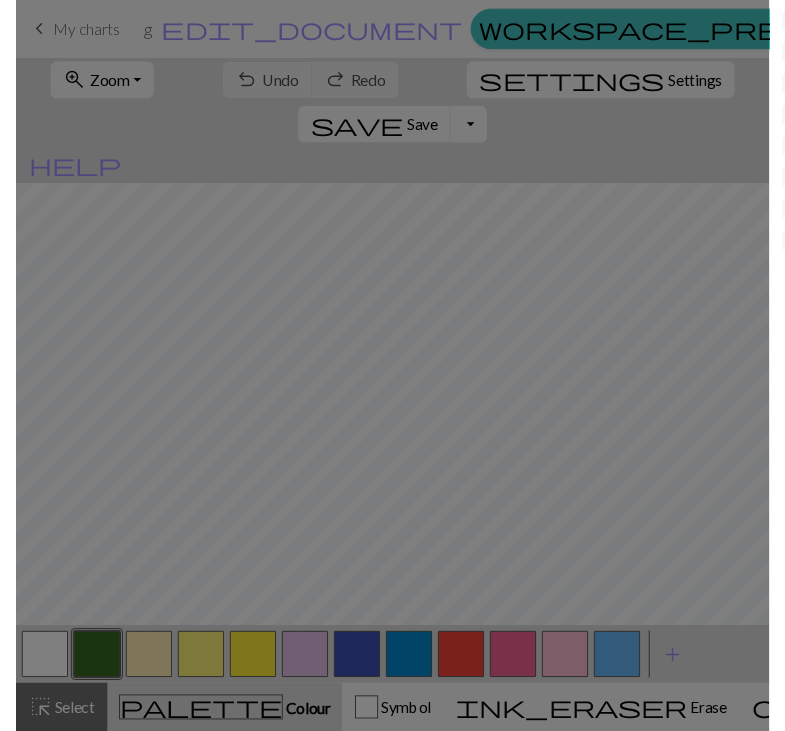 scroll, scrollTop: 0, scrollLeft: 0, axis: both 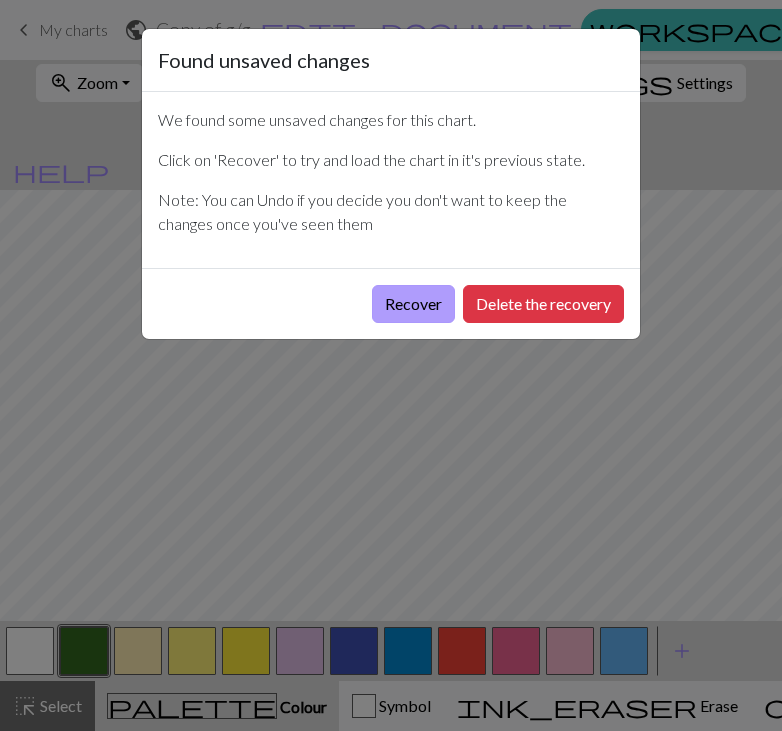 click on "Recover" at bounding box center (413, 304) 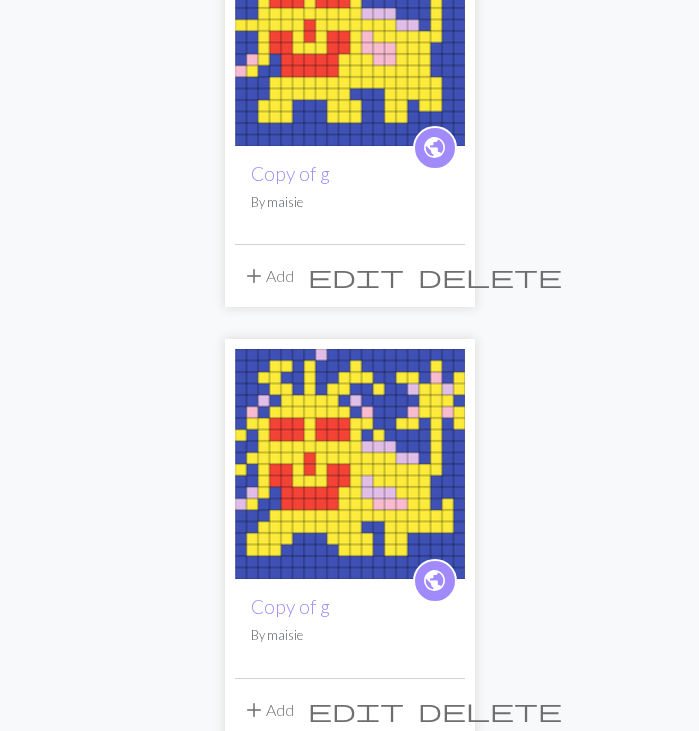 scroll, scrollTop: 178, scrollLeft: 0, axis: vertical 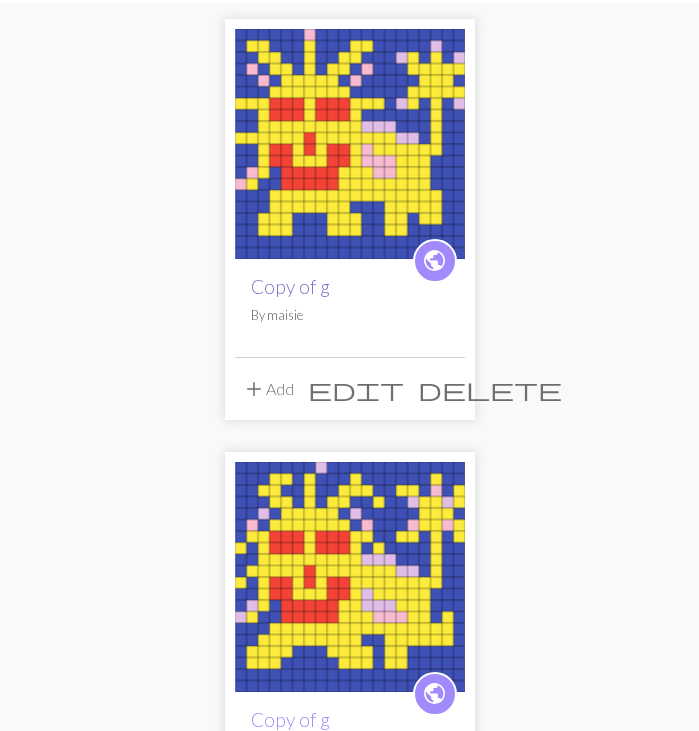 click on "Copy of g" at bounding box center (290, 286) 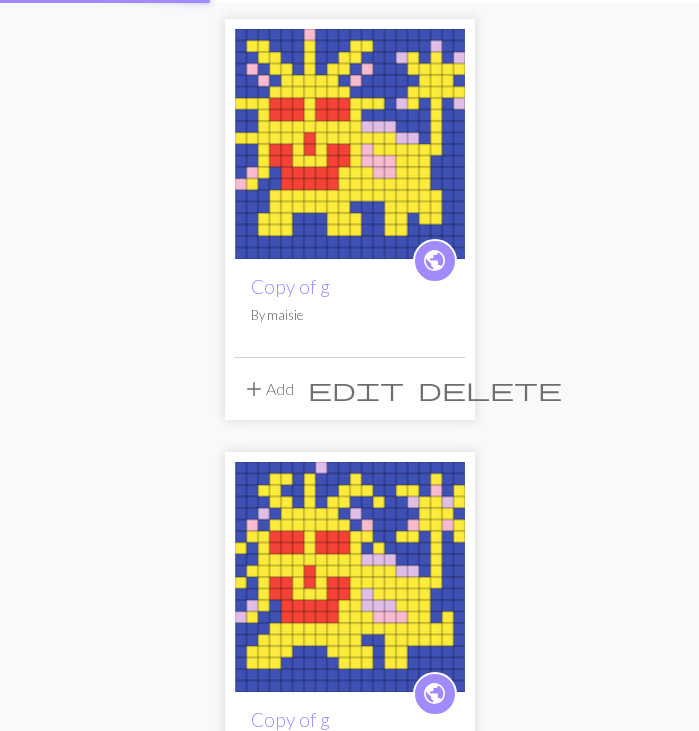 scroll, scrollTop: 0, scrollLeft: 0, axis: both 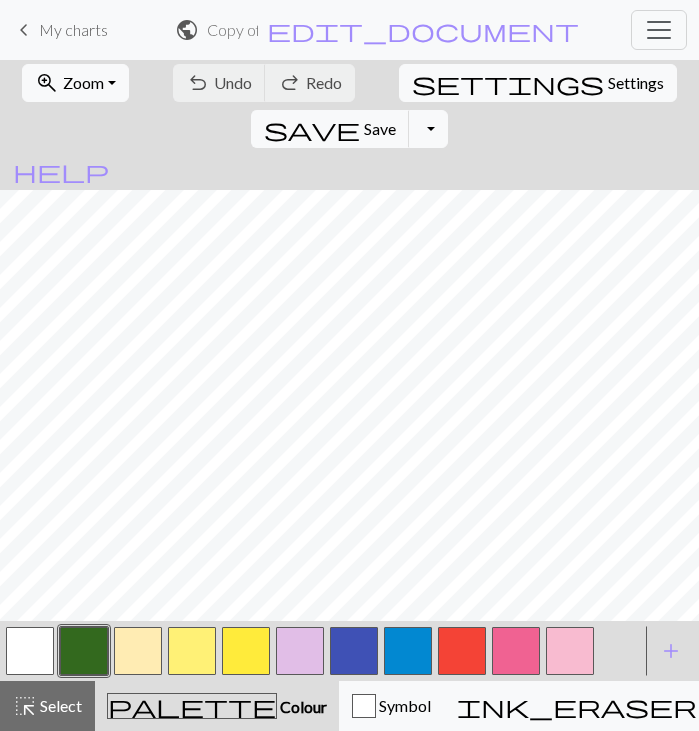 click at bounding box center (246, 651) 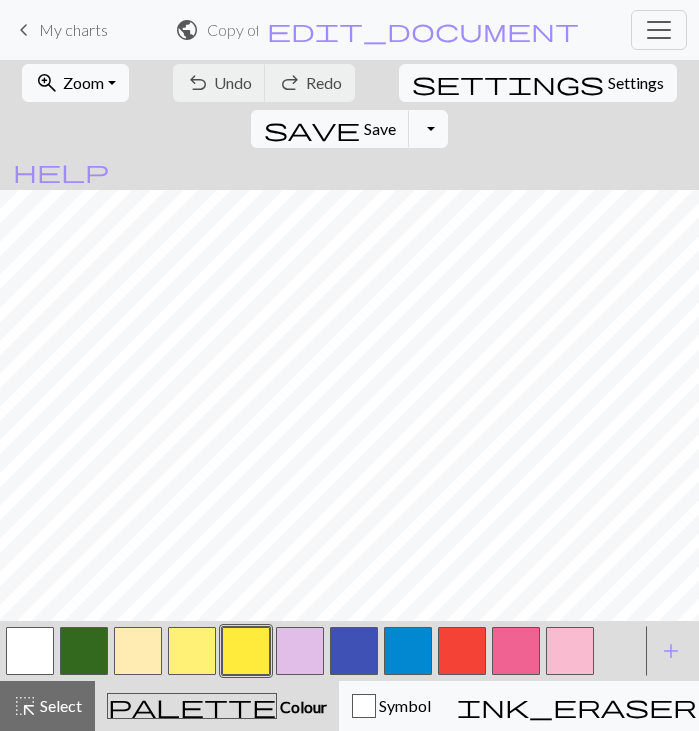 click at bounding box center [354, 651] 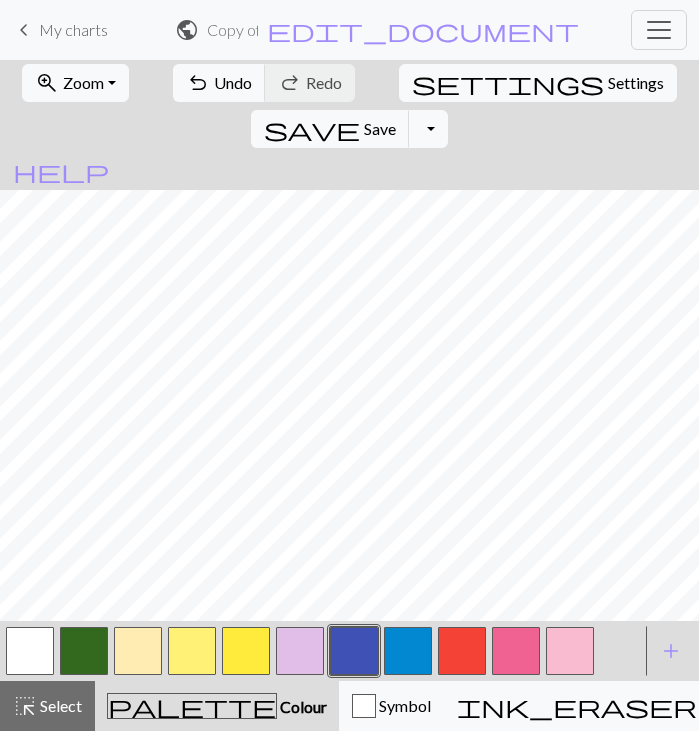 click at bounding box center (300, 651) 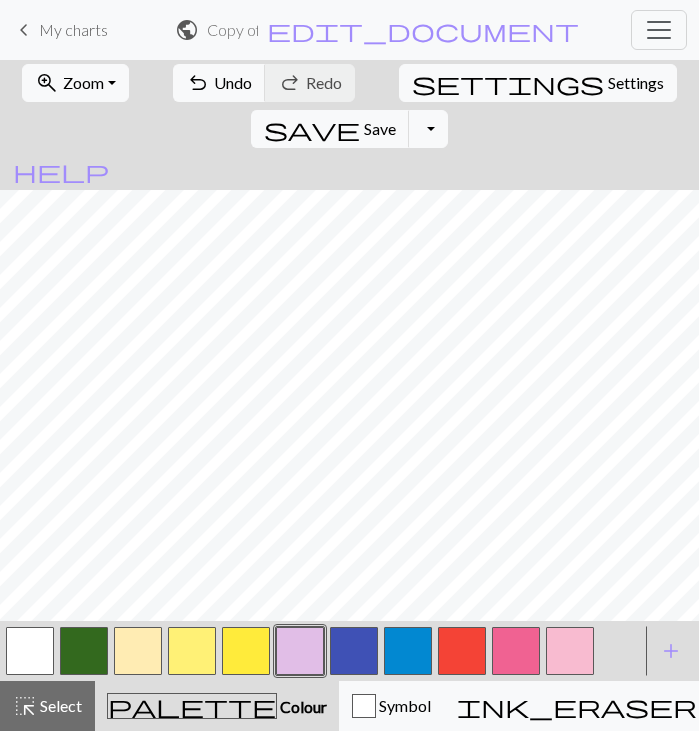 click at bounding box center [354, 651] 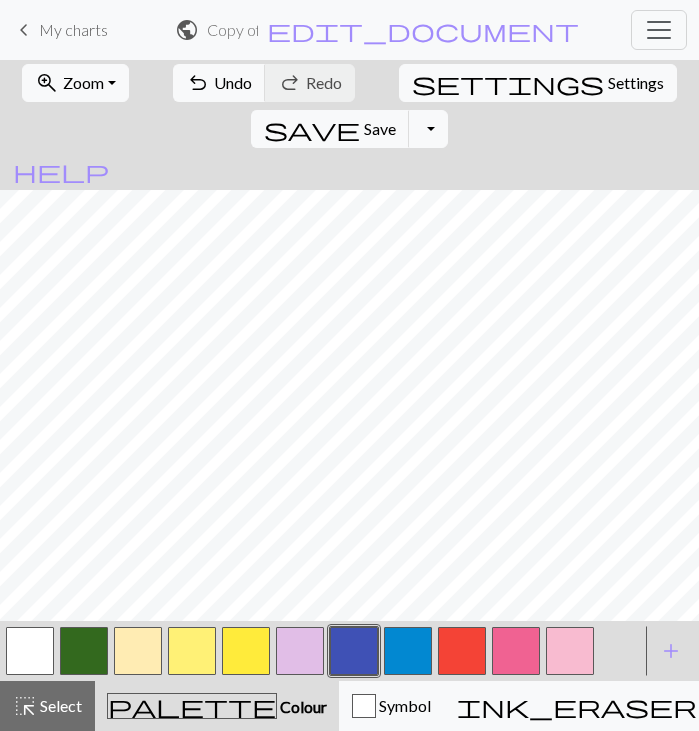 click at bounding box center [354, 651] 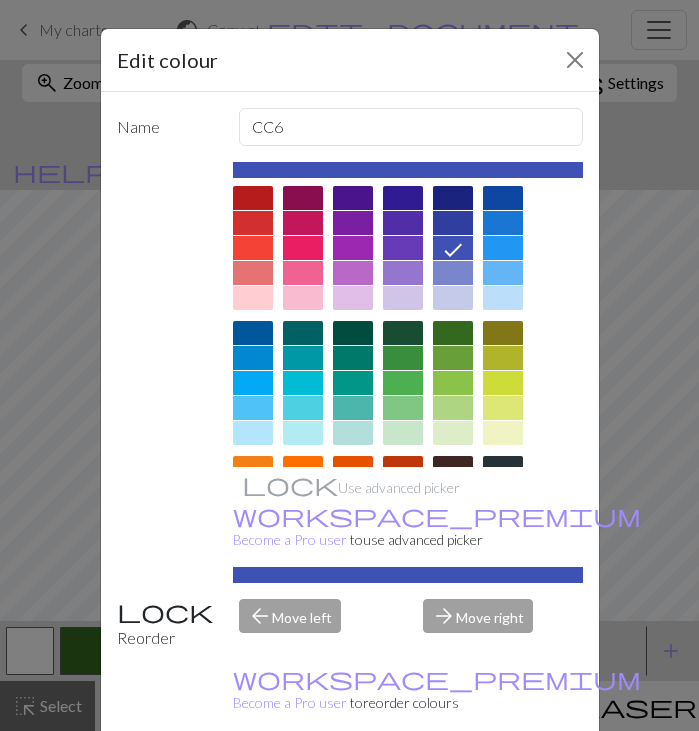 click on "Done" at bounding box center (470, 782) 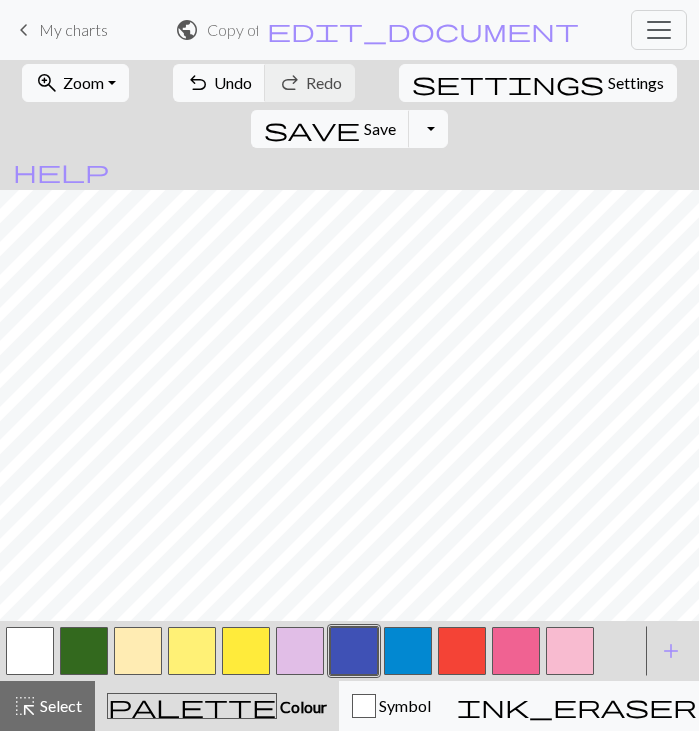 click at bounding box center [354, 651] 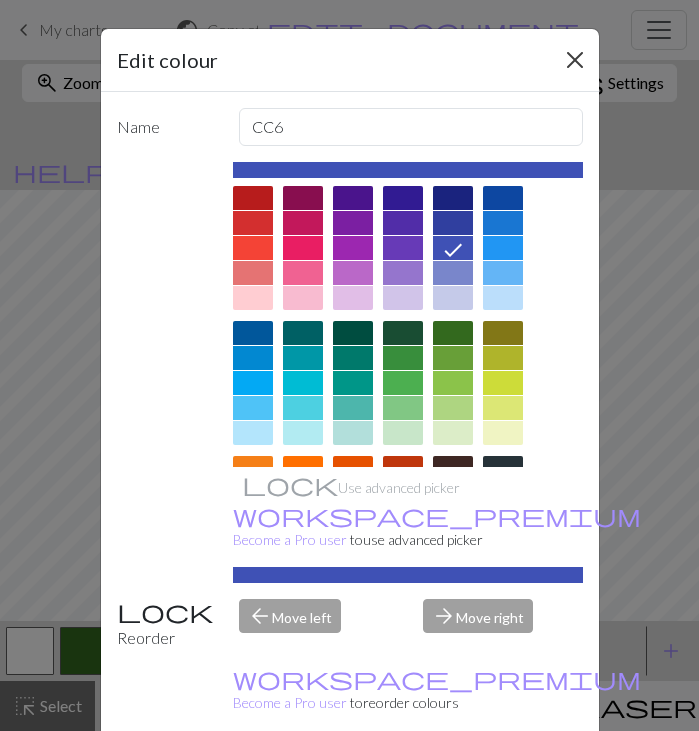 click at bounding box center (575, 60) 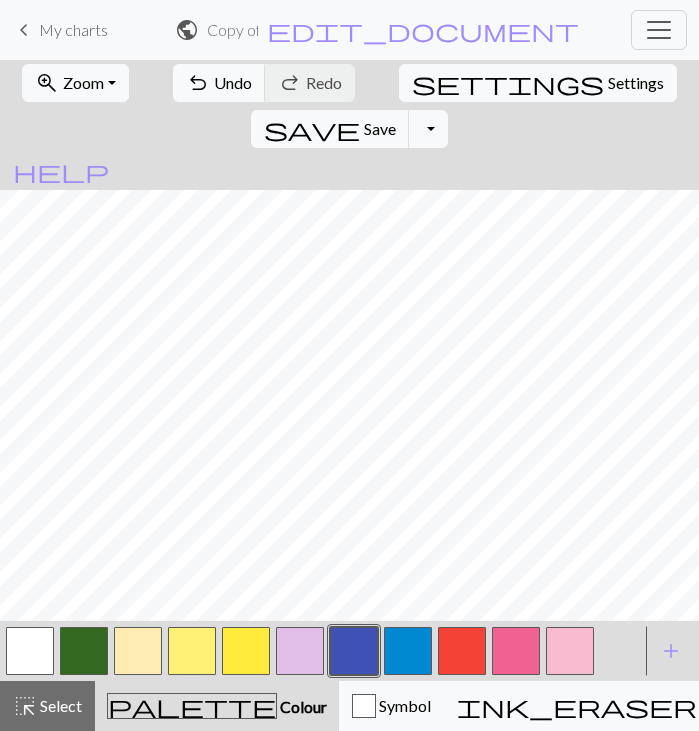 click at bounding box center (246, 651) 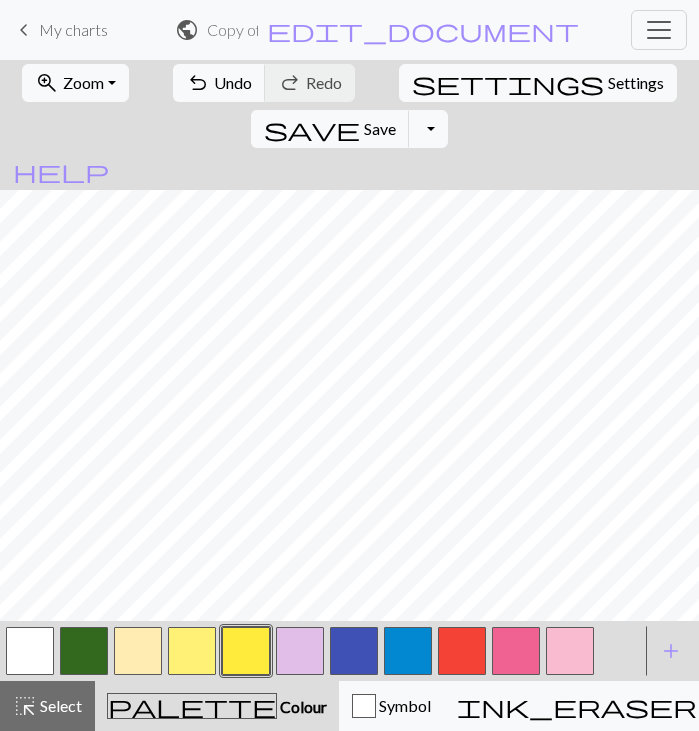 click at bounding box center (354, 651) 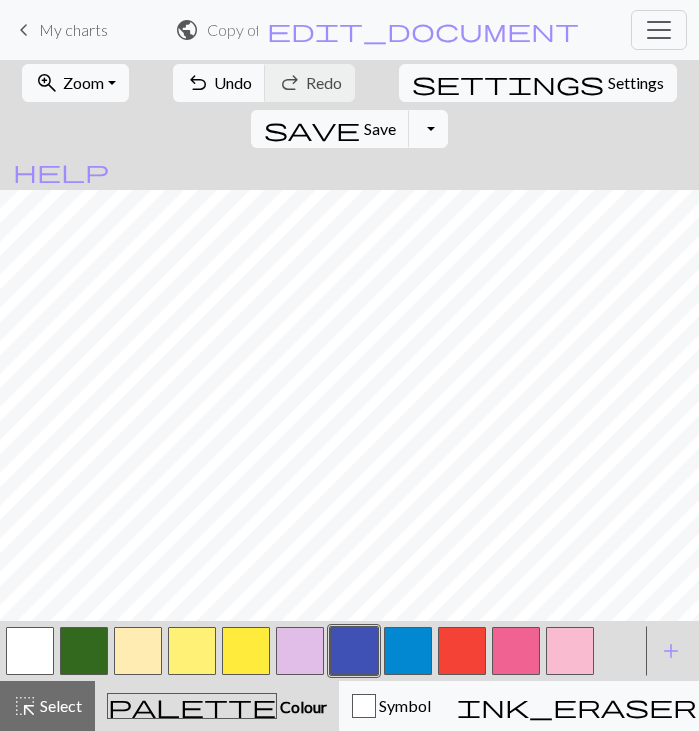 click at bounding box center [246, 651] 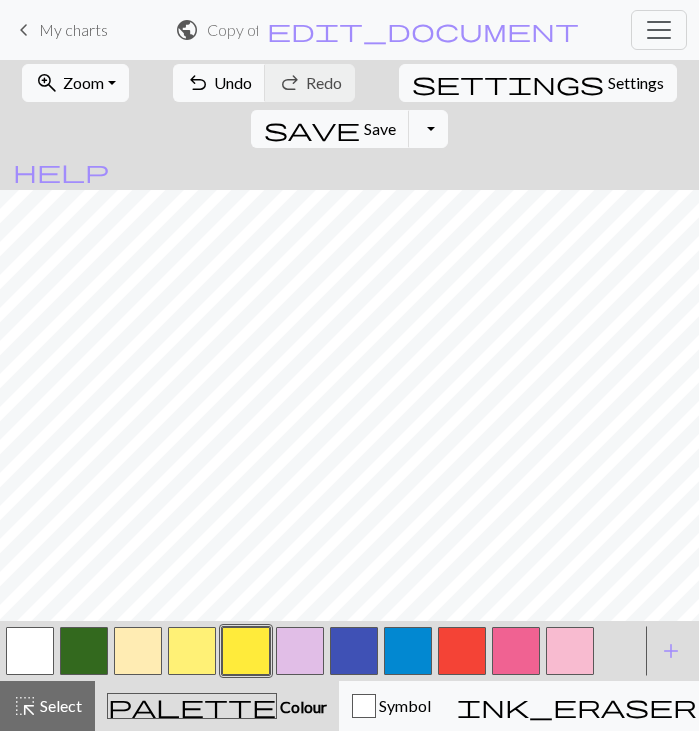 click at bounding box center (354, 651) 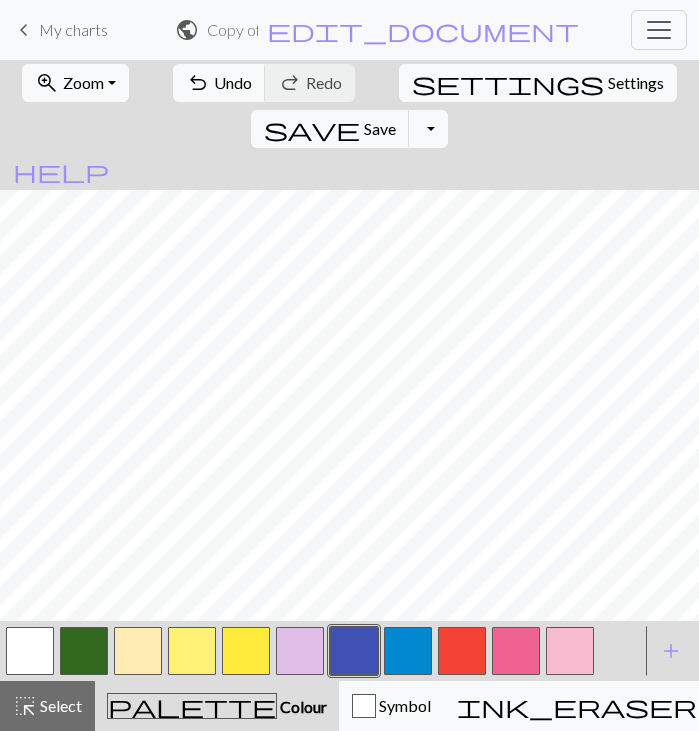 click at bounding box center [570, 651] 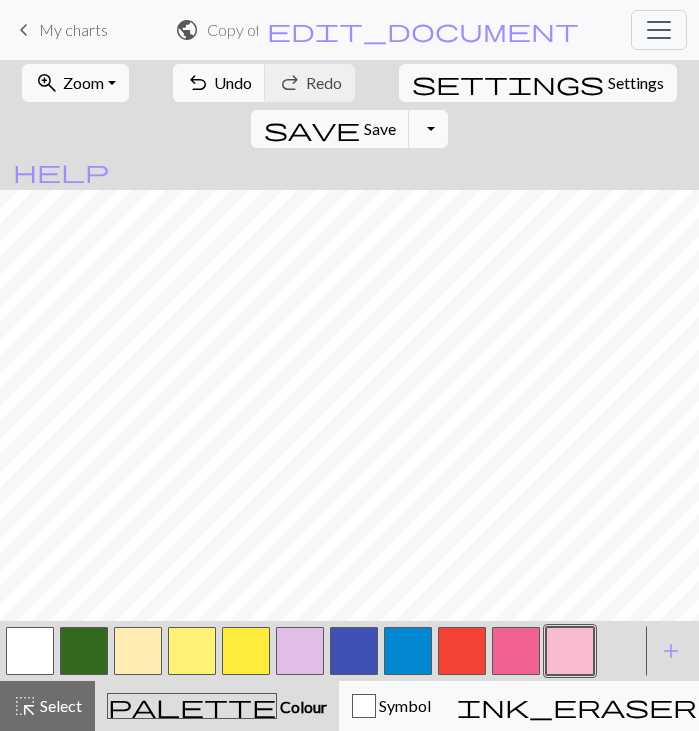 click at bounding box center (246, 651) 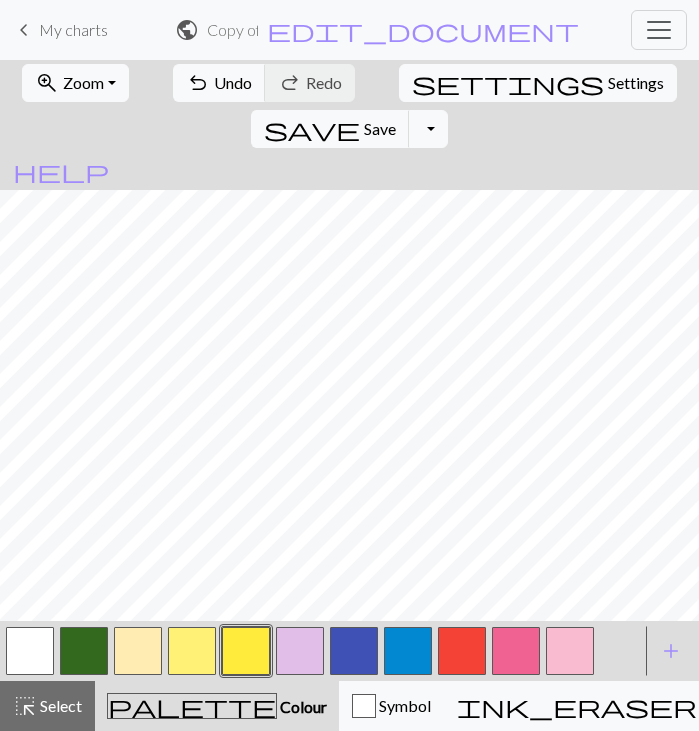 click at bounding box center [354, 651] 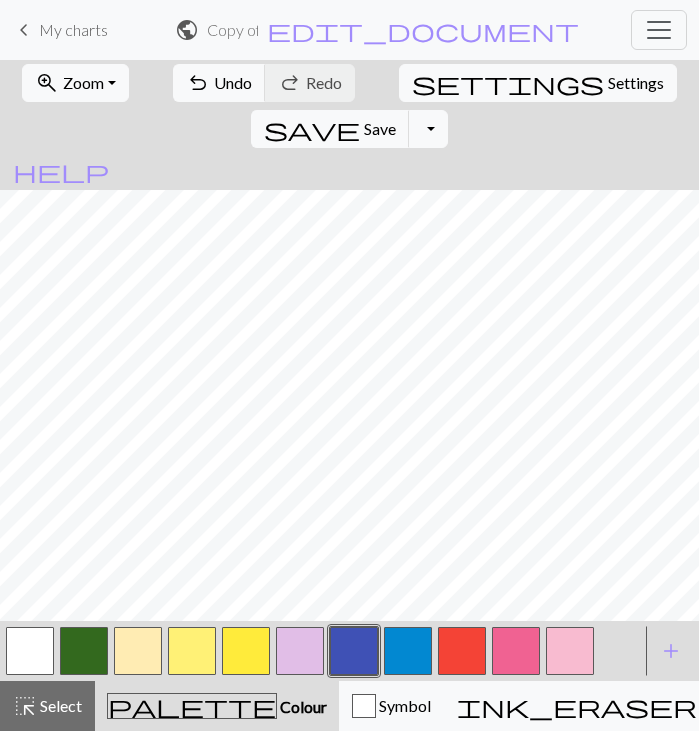 click at bounding box center [246, 651] 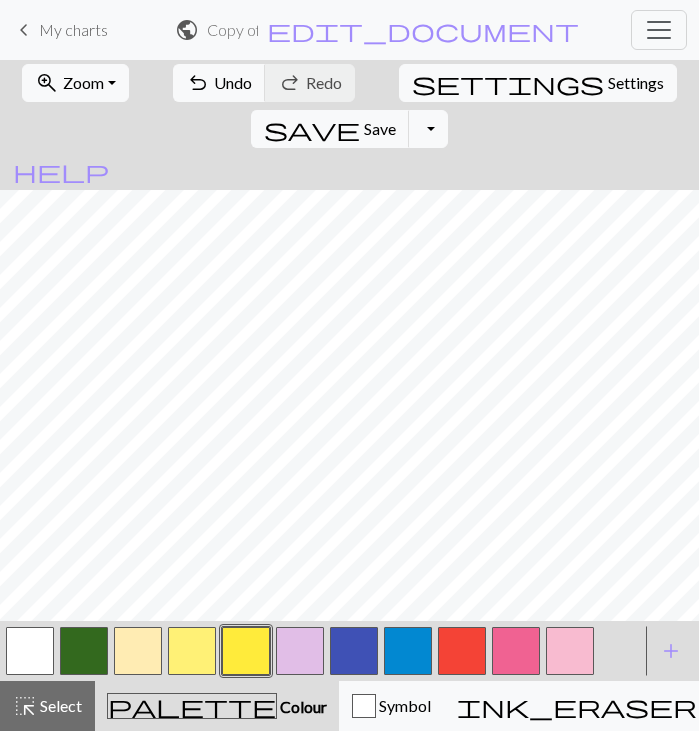 click at bounding box center [354, 651] 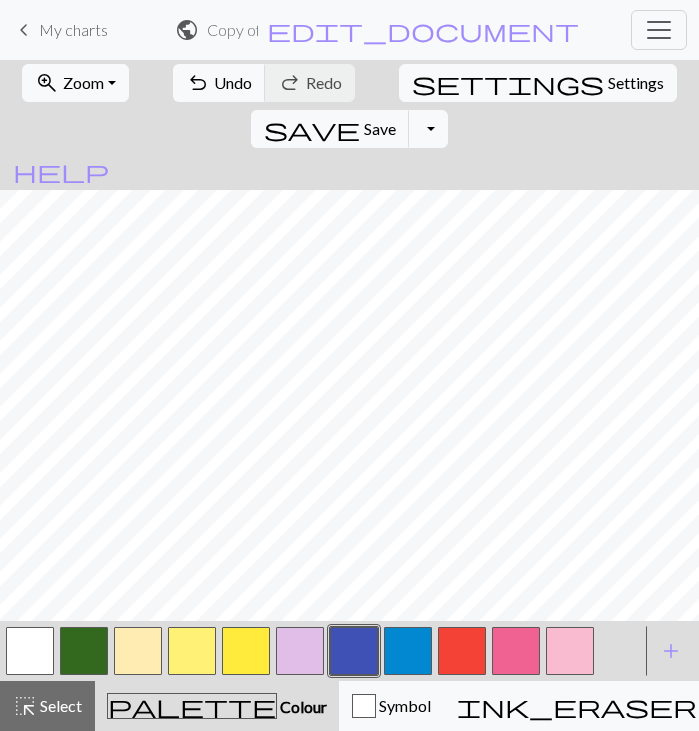 click at bounding box center (246, 651) 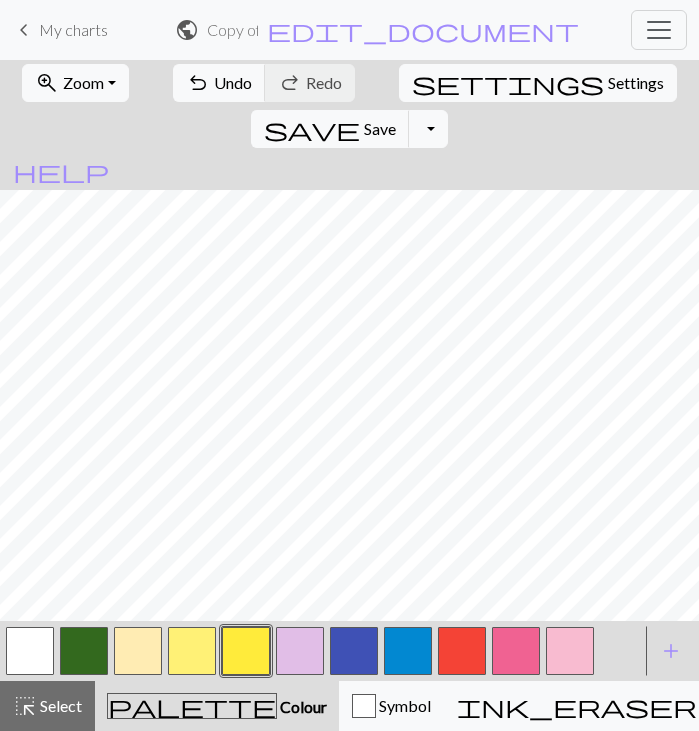 click at bounding box center [570, 651] 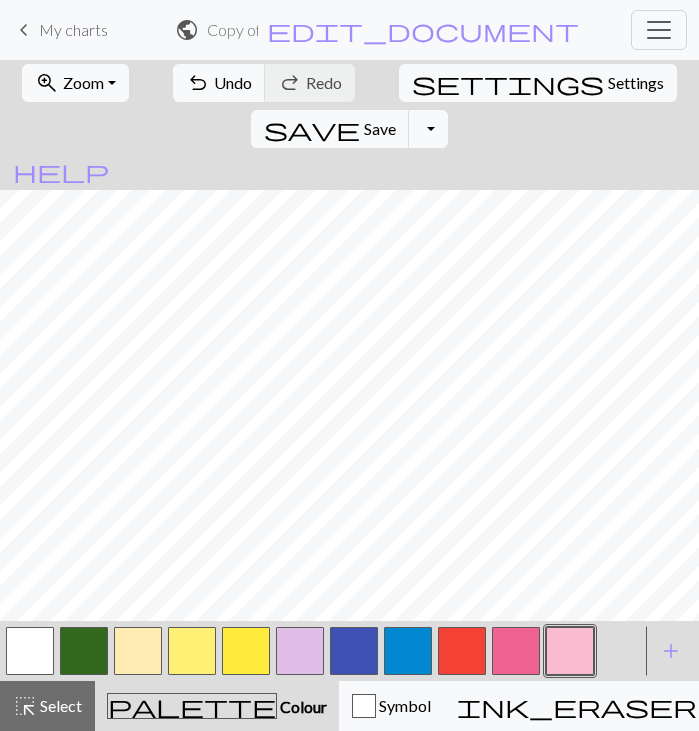 click at bounding box center (300, 651) 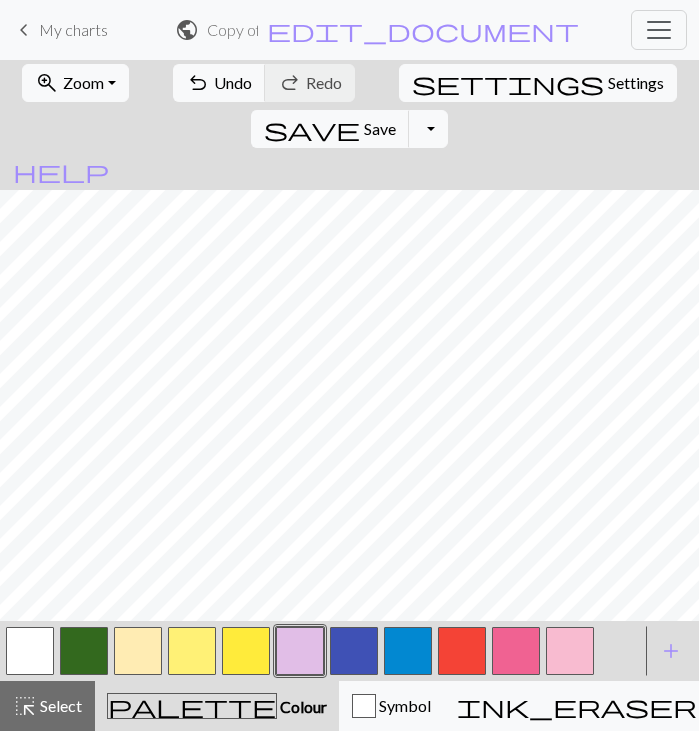 click at bounding box center [570, 651] 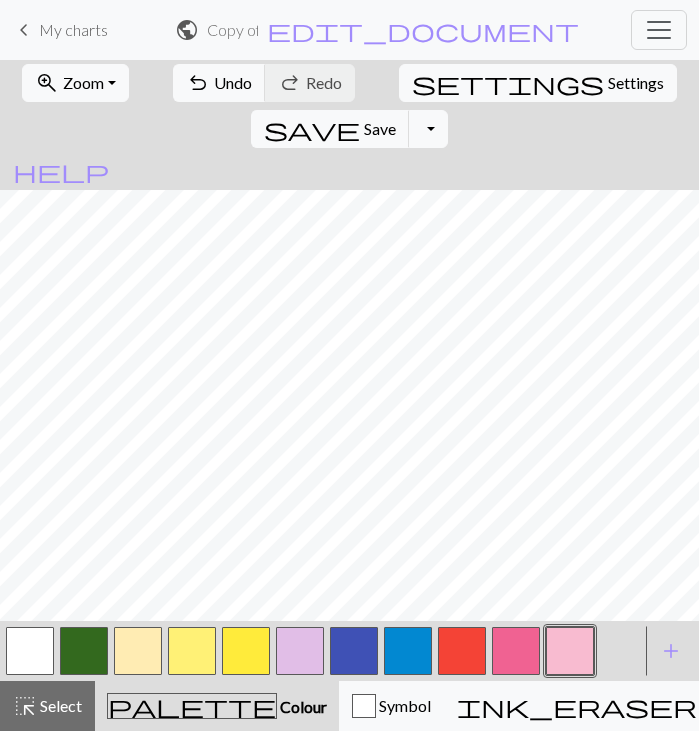 click at bounding box center (246, 651) 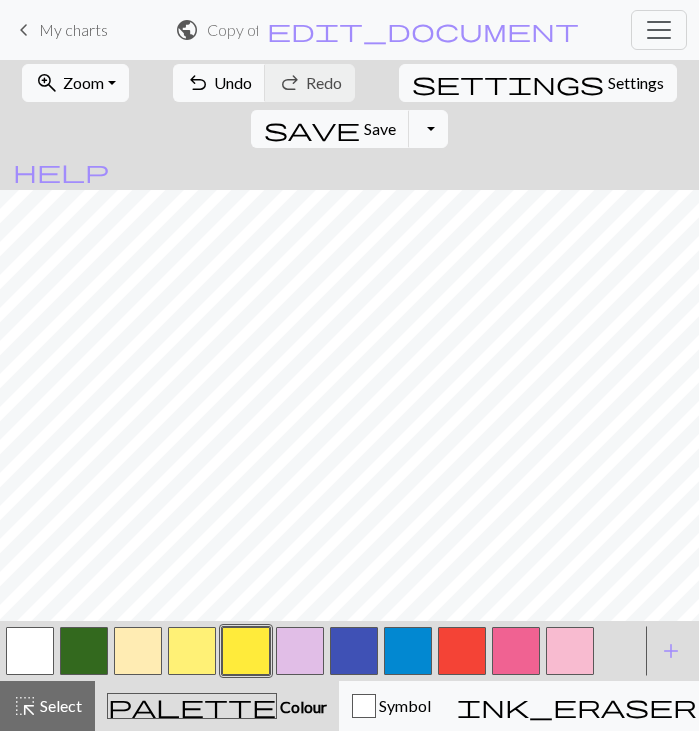 click at bounding box center [300, 651] 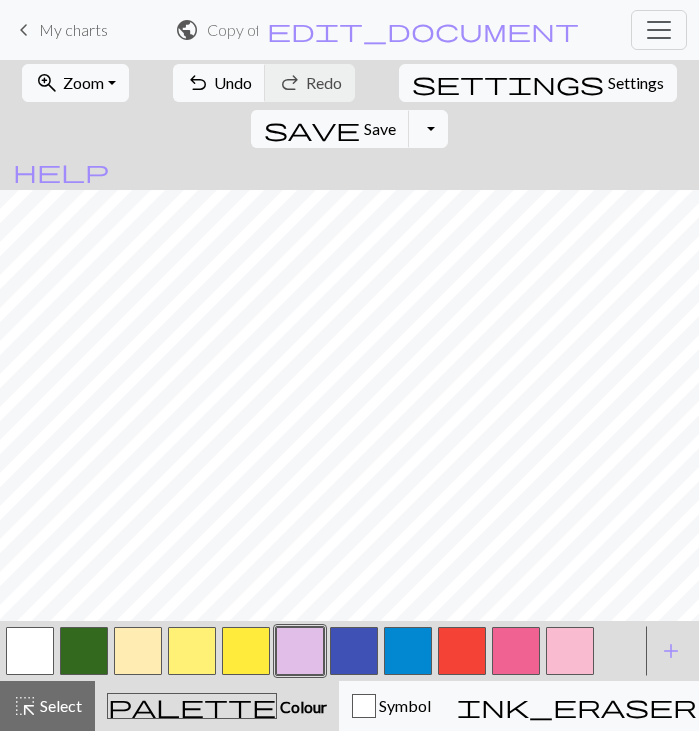 click at bounding box center [246, 651] 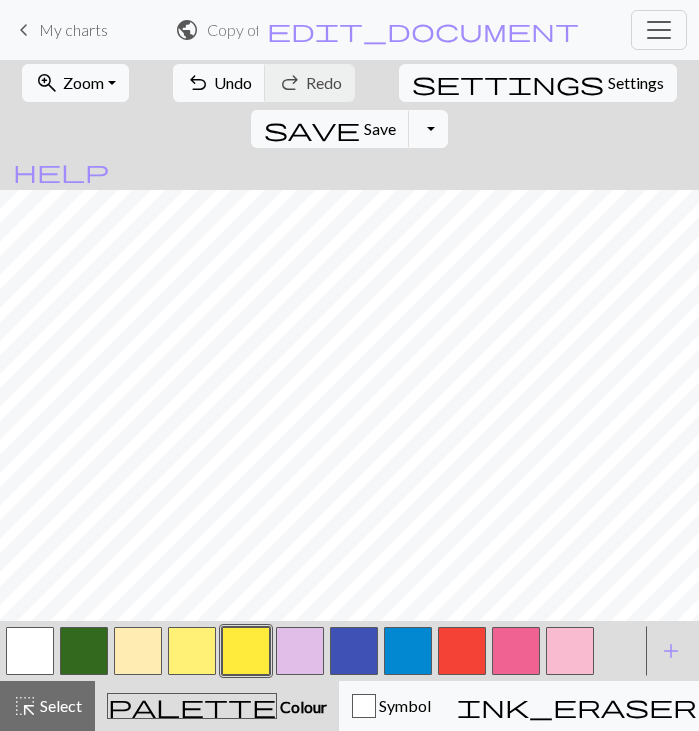 click at bounding box center [570, 651] 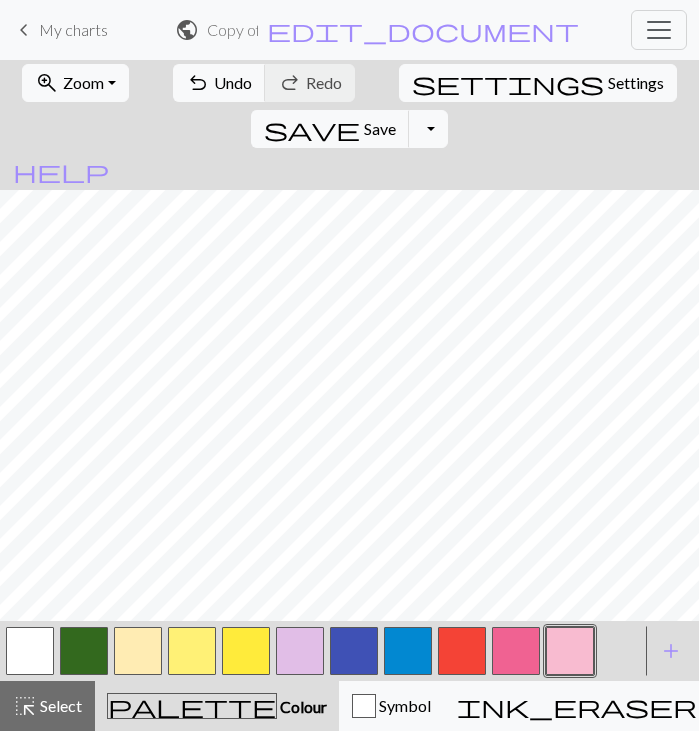 click at bounding box center (246, 651) 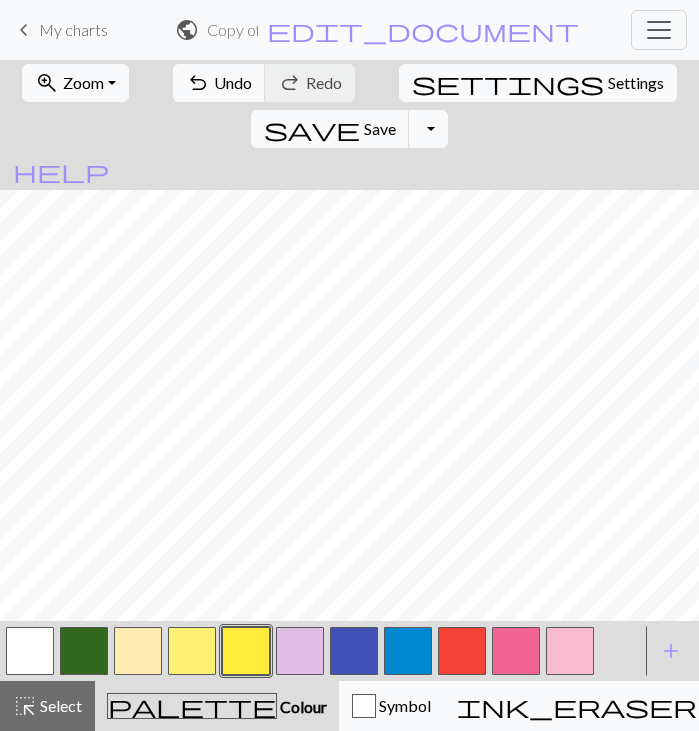 click at bounding box center [354, 651] 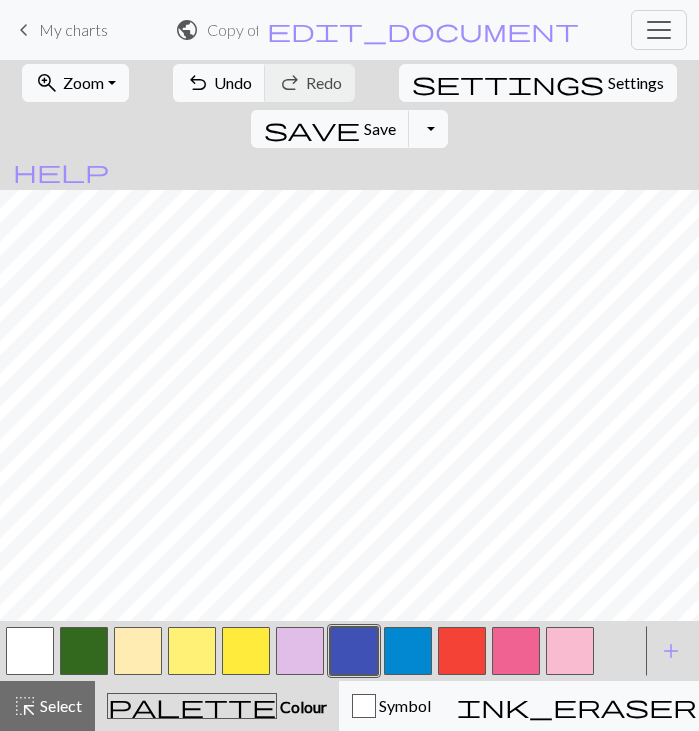 click at bounding box center (570, 651) 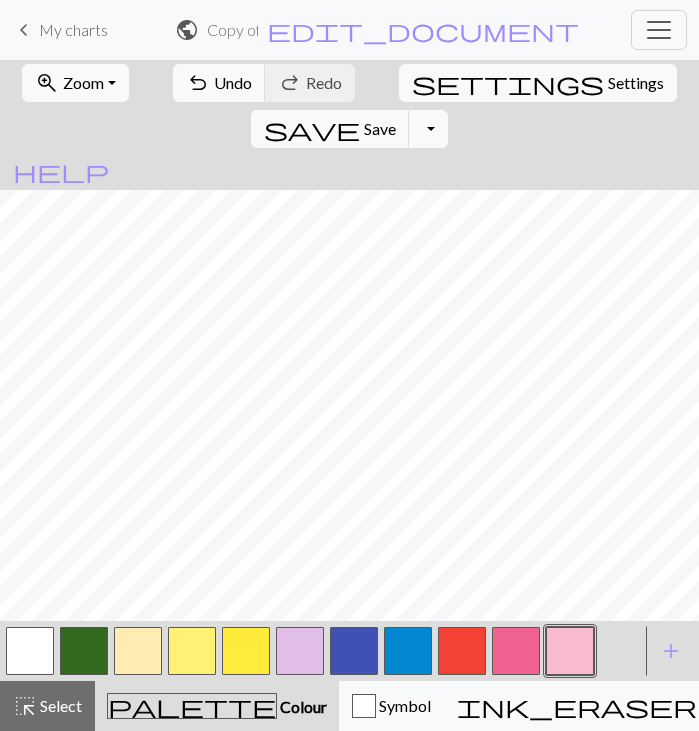 click at bounding box center (300, 651) 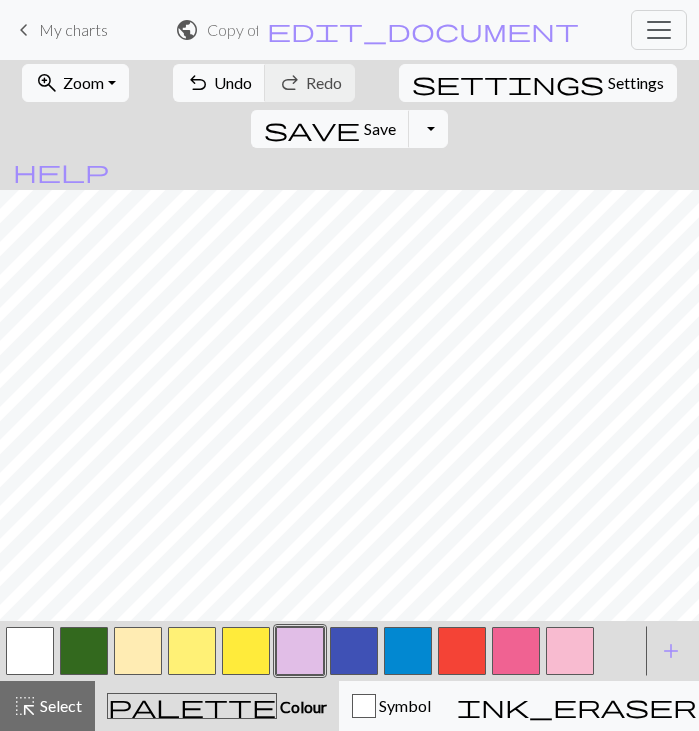 click at bounding box center (246, 651) 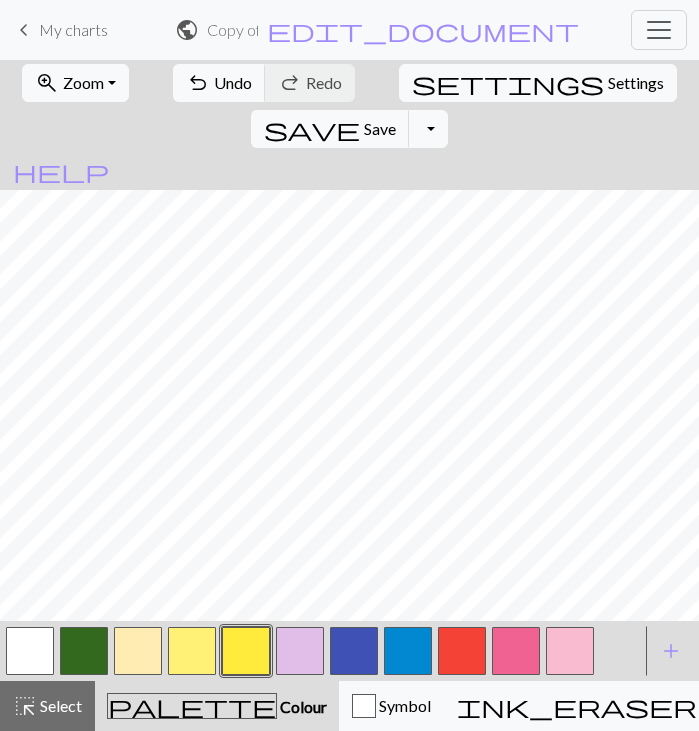click at bounding box center (354, 651) 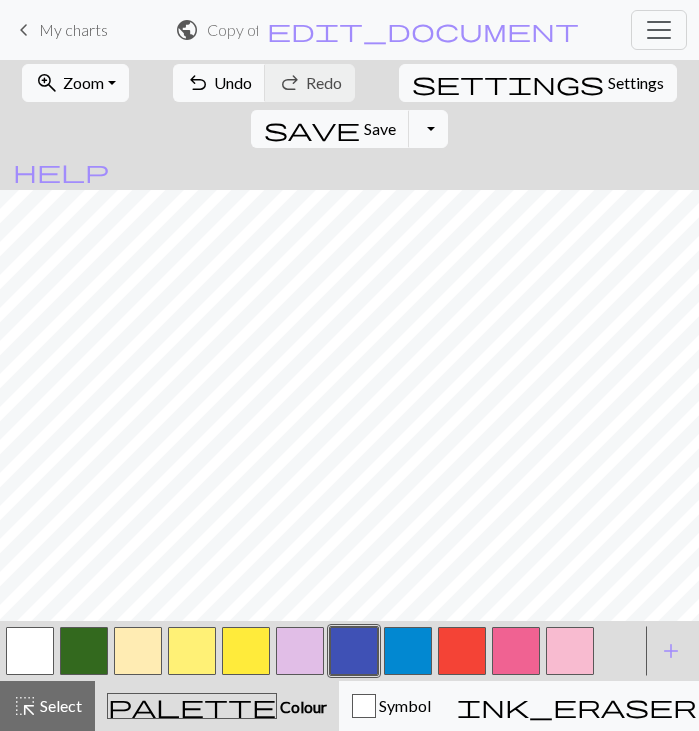 click at bounding box center (246, 651) 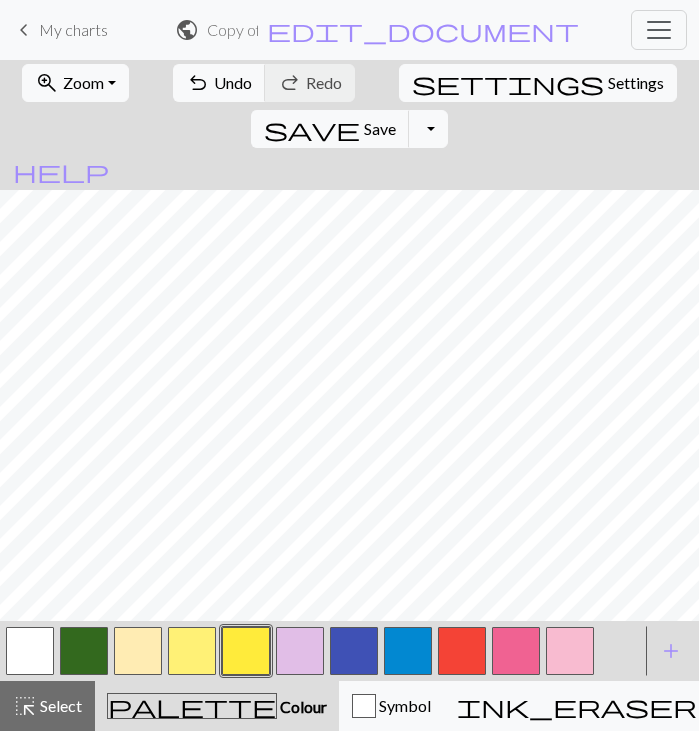 click at bounding box center [354, 651] 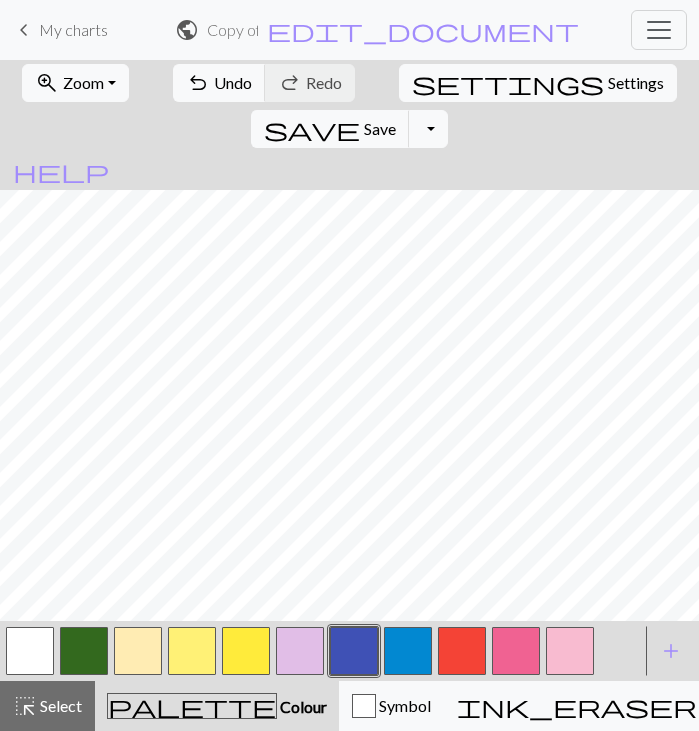 click at bounding box center [246, 651] 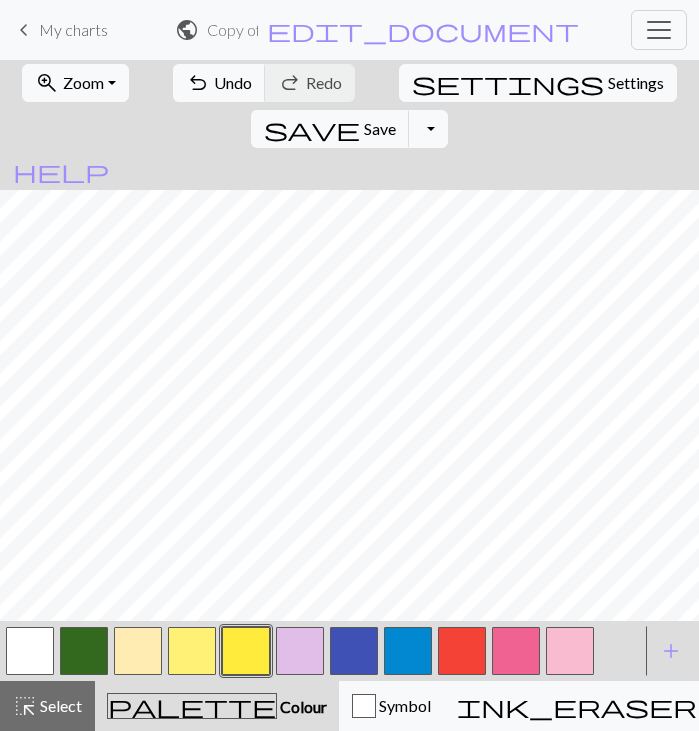 click at bounding box center [354, 651] 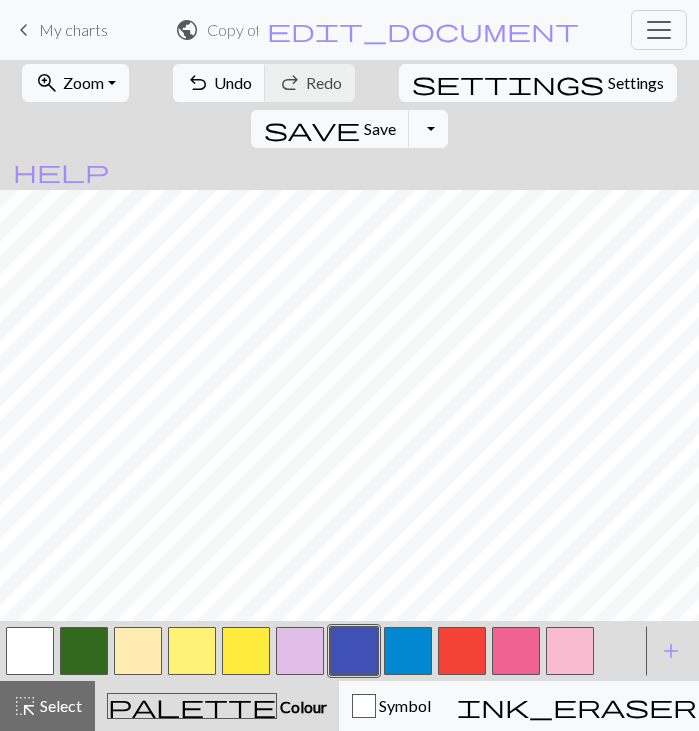 click at bounding box center [246, 651] 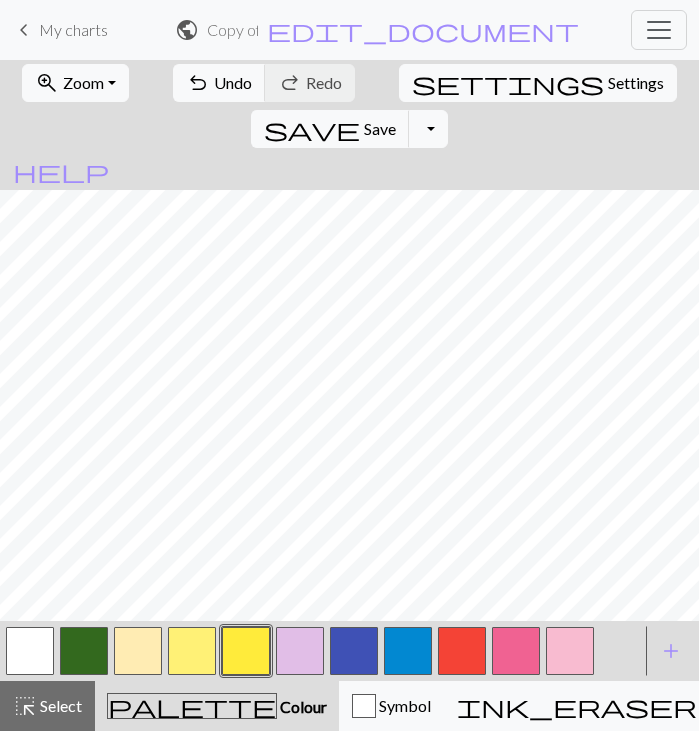 click at bounding box center [354, 651] 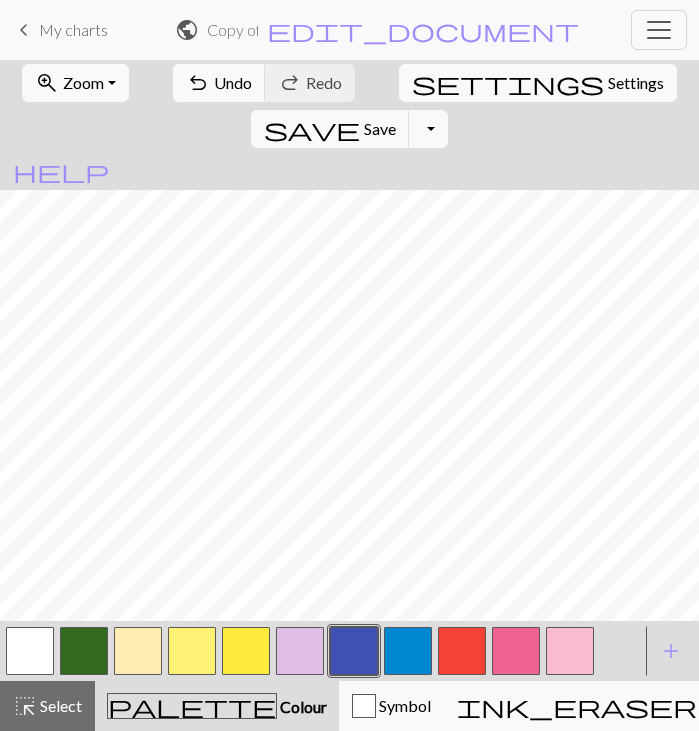 click at bounding box center (246, 651) 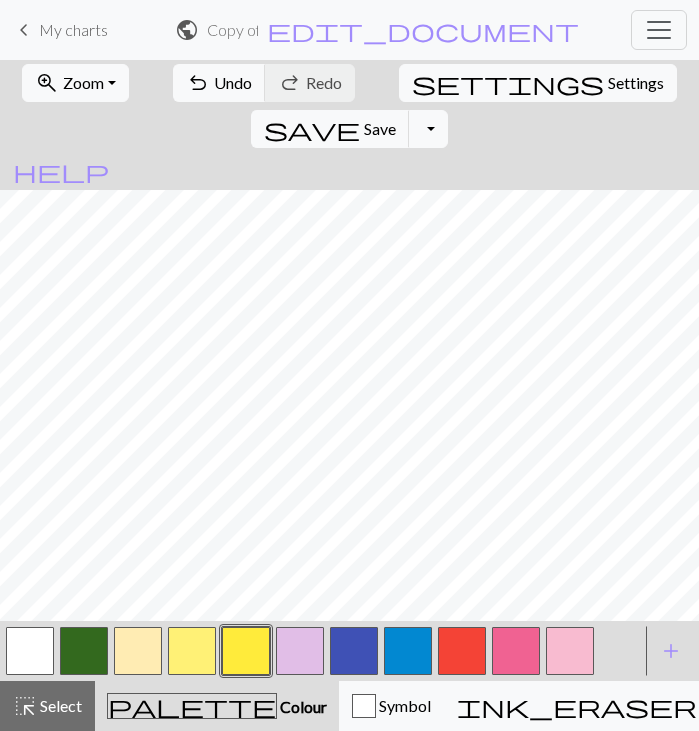 click at bounding box center [354, 651] 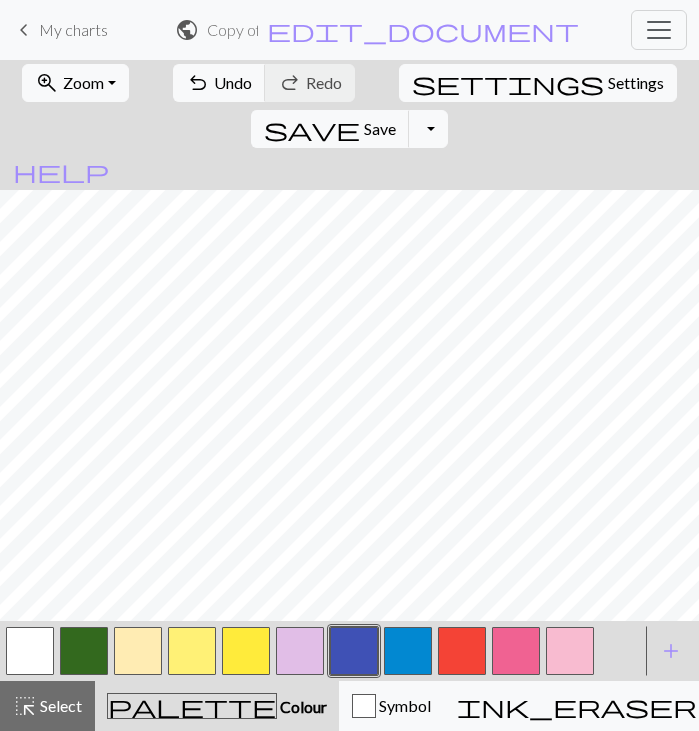 click at bounding box center (246, 651) 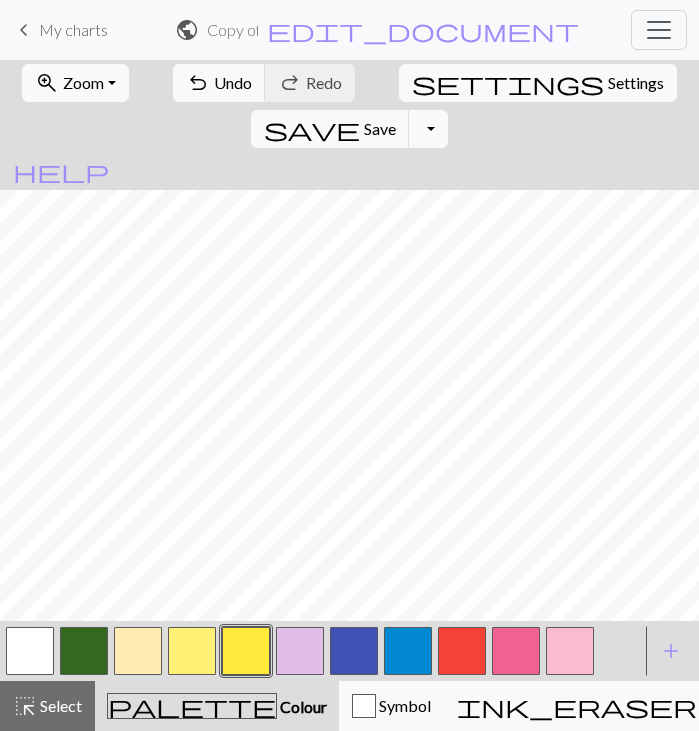 click at bounding box center (354, 651) 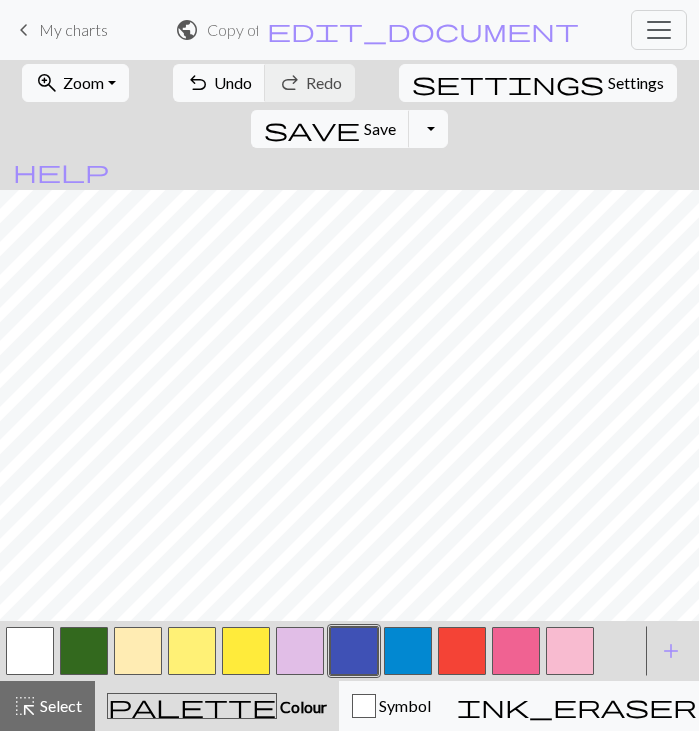 click at bounding box center [246, 651] 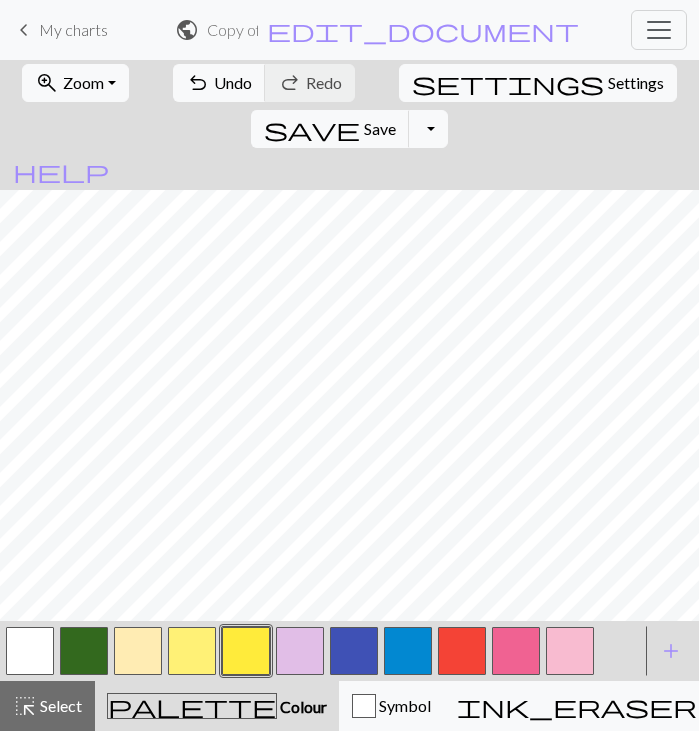 click at bounding box center (354, 651) 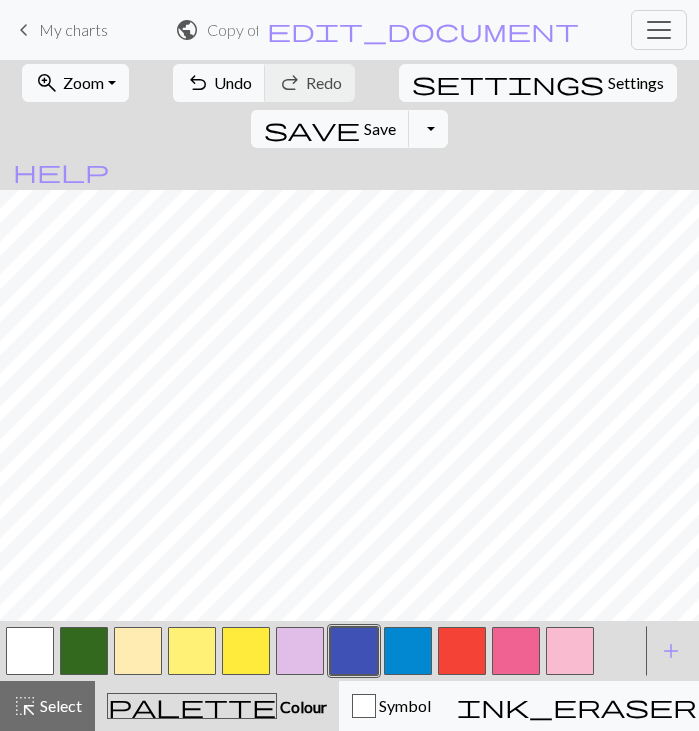click at bounding box center (246, 651) 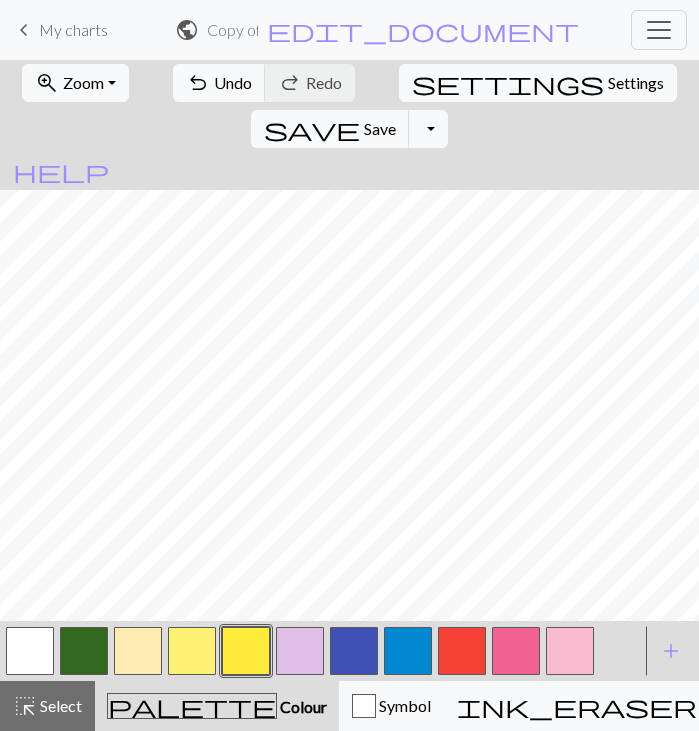 click at bounding box center [354, 651] 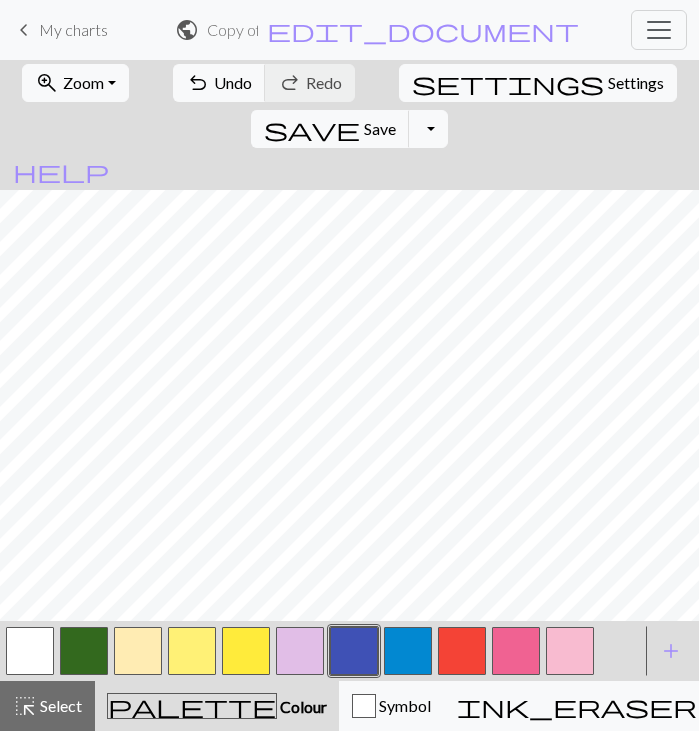 click on "call_to_action   Knitting mode   Knitting mode" at bounding box center (982, 706) 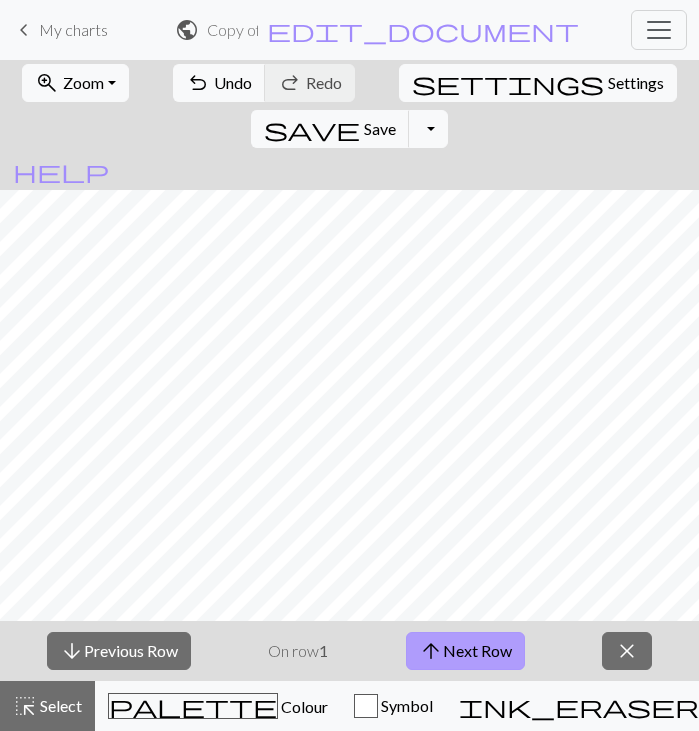 click on "arrow_upward  Next Row" at bounding box center [465, 651] 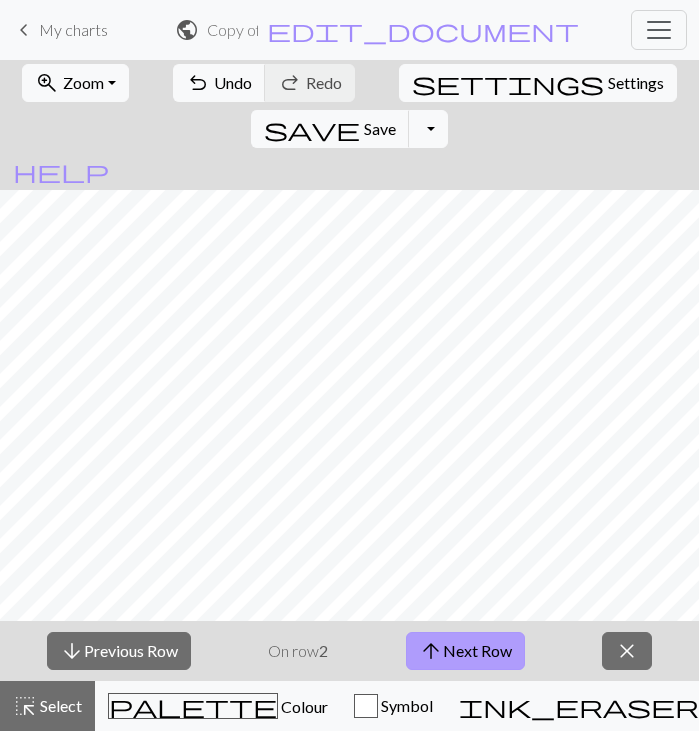 click on "arrow_upward  Next Row" at bounding box center (465, 651) 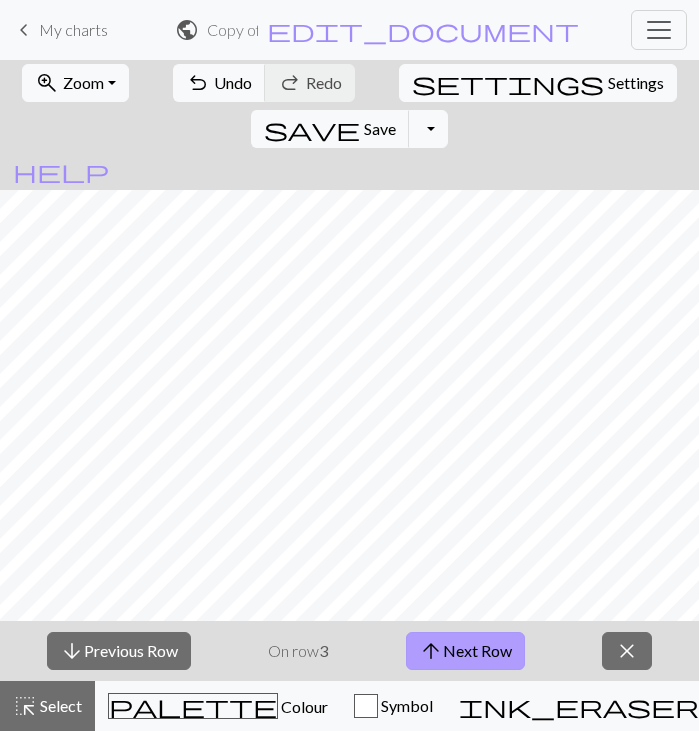 click on "arrow_upward  Next Row" at bounding box center (465, 651) 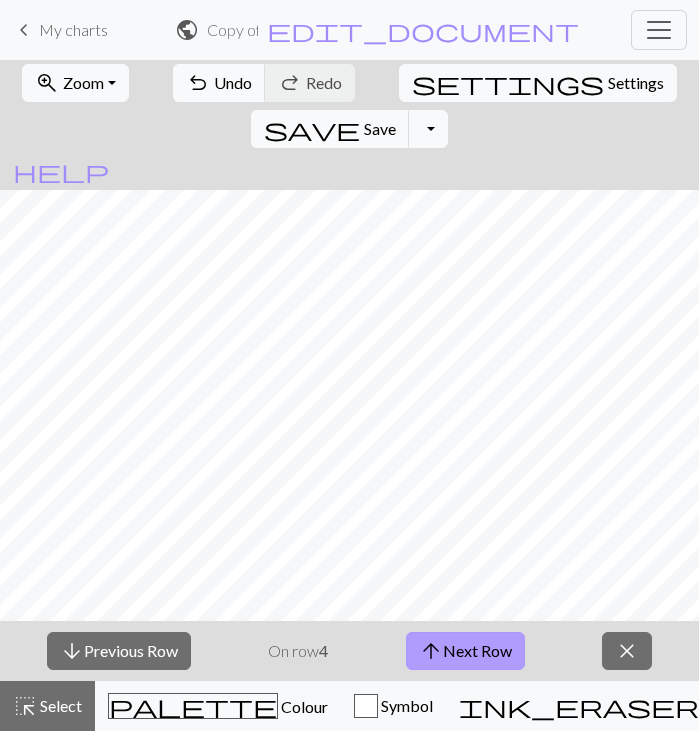 click on "arrow_upward  Next Row" at bounding box center (465, 651) 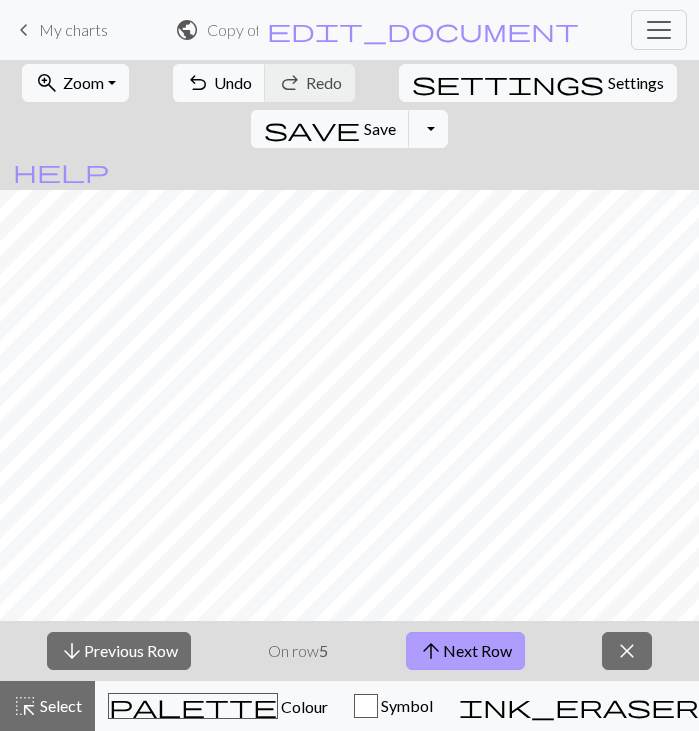 click on "arrow_upward  Next Row" at bounding box center [465, 651] 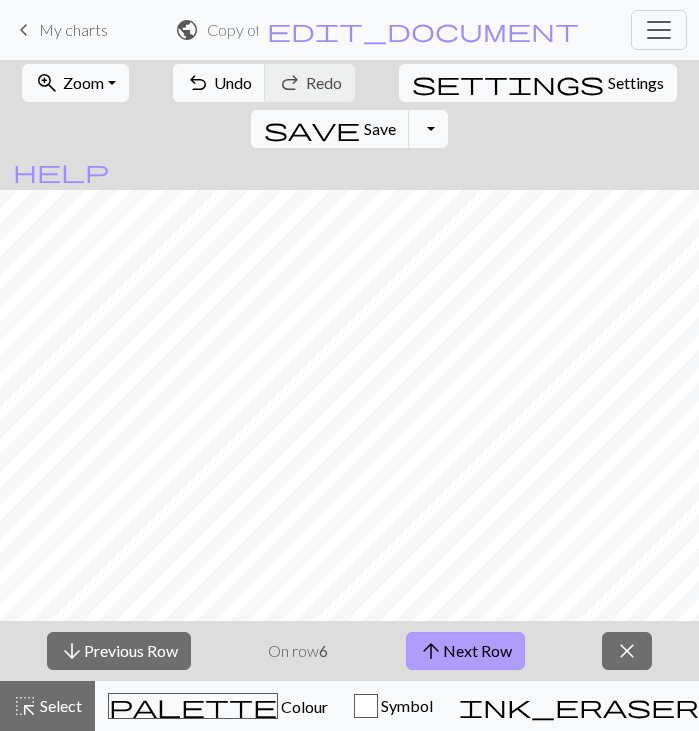 click on "arrow_upward  Next Row" at bounding box center [465, 651] 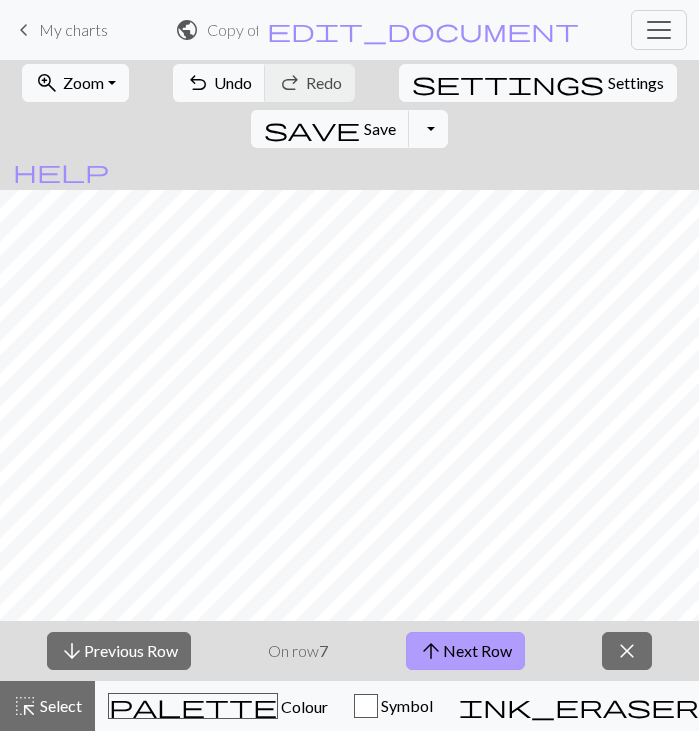 click on "arrow_upward  Next Row" at bounding box center (465, 651) 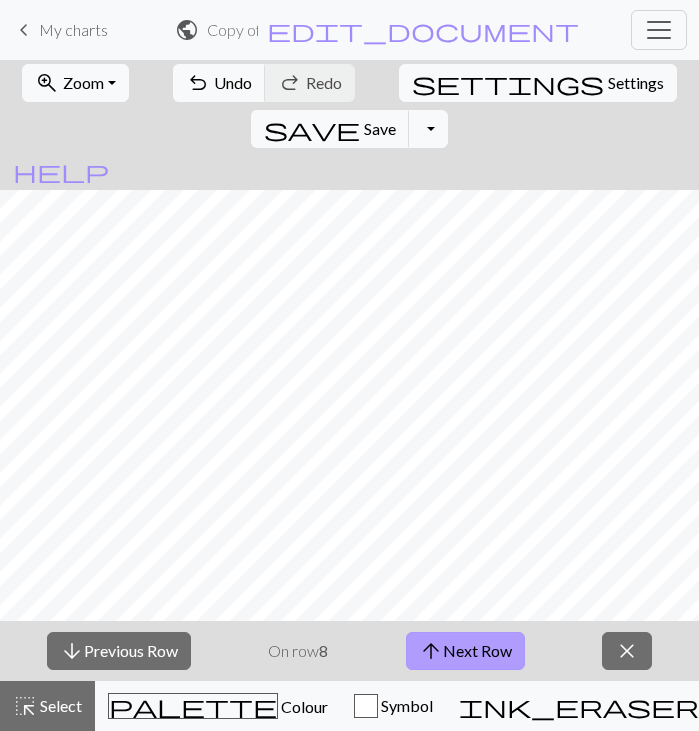 click on "arrow_upward  Next Row" at bounding box center [465, 651] 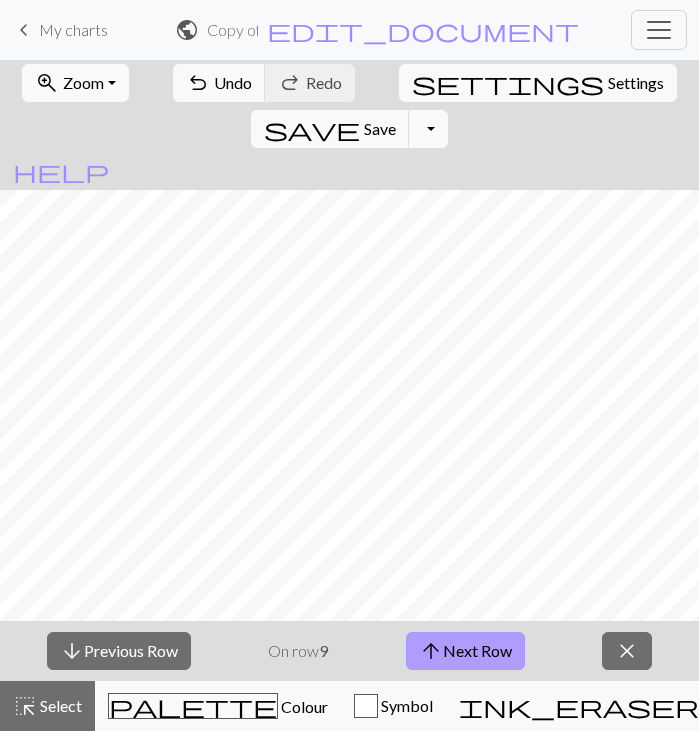 click on "arrow_upward  Next Row" at bounding box center [465, 651] 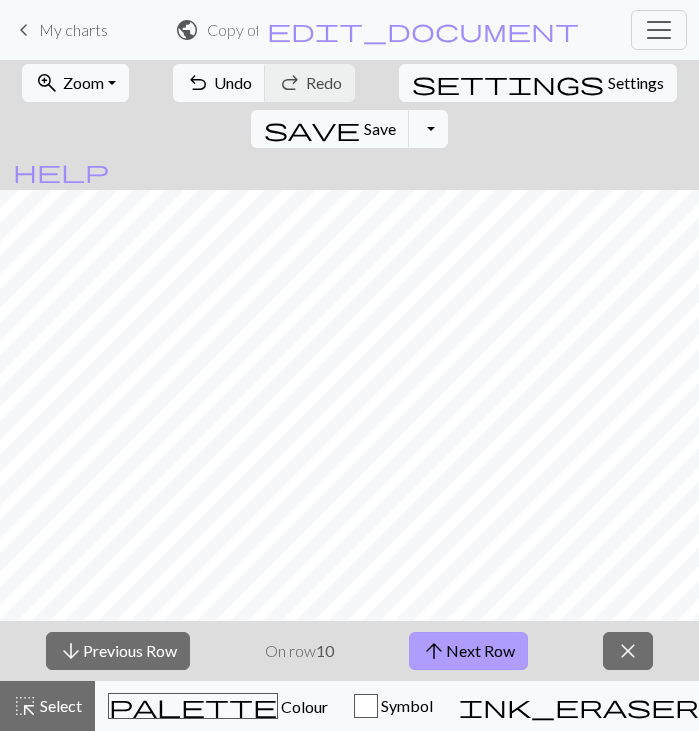 click on "arrow_upward  Next Row" at bounding box center (468, 651) 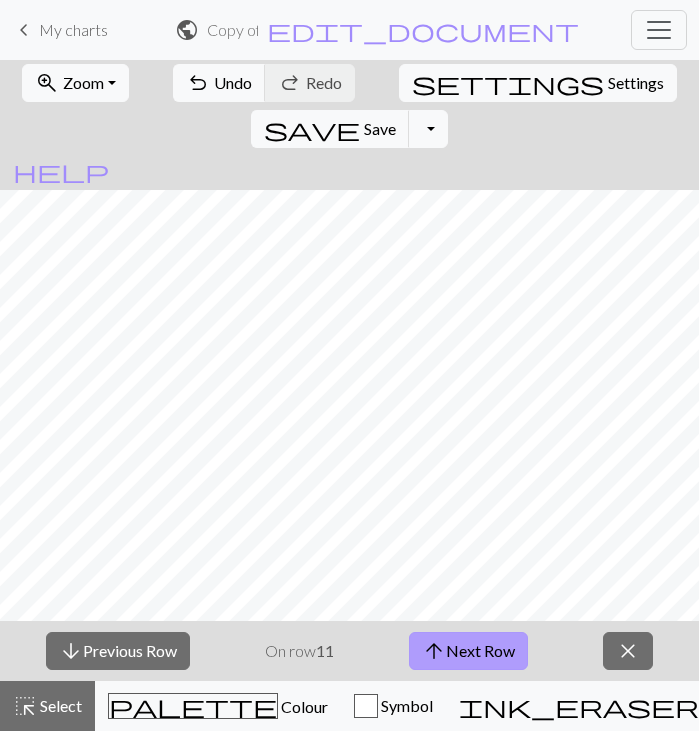 click on "arrow_upward  Next Row" at bounding box center [468, 651] 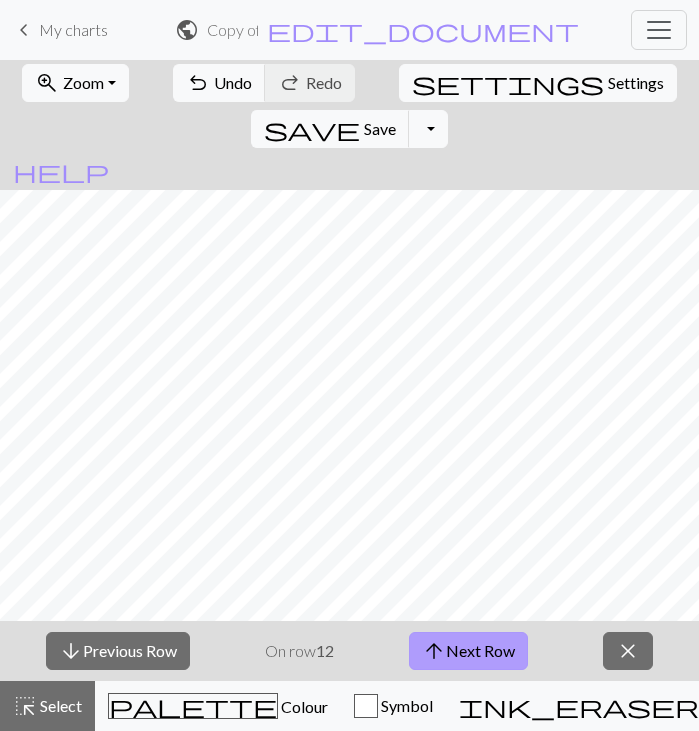 click on "arrow_upward  Next Row" at bounding box center [468, 651] 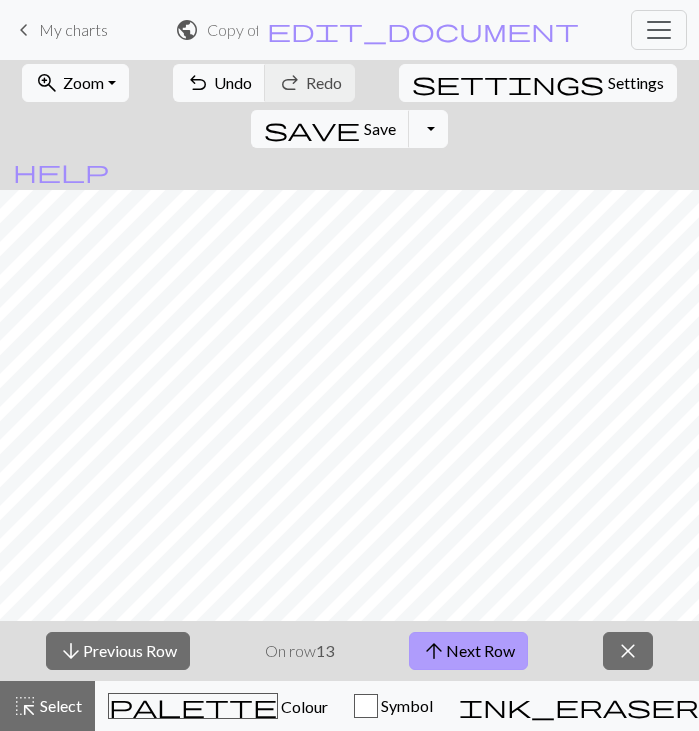 click on "arrow_upward  Next Row" at bounding box center (468, 651) 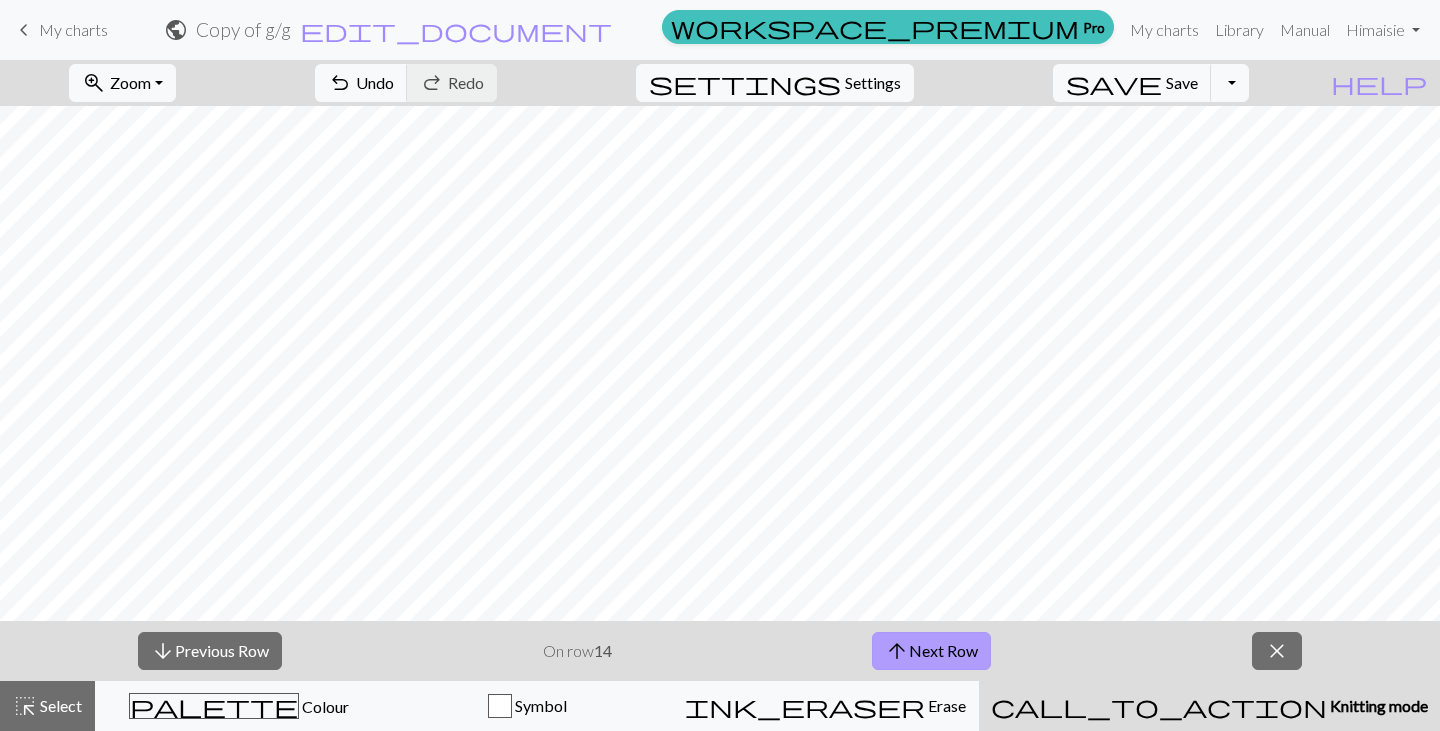 click on "arrow_upward  Next Row" at bounding box center [931, 651] 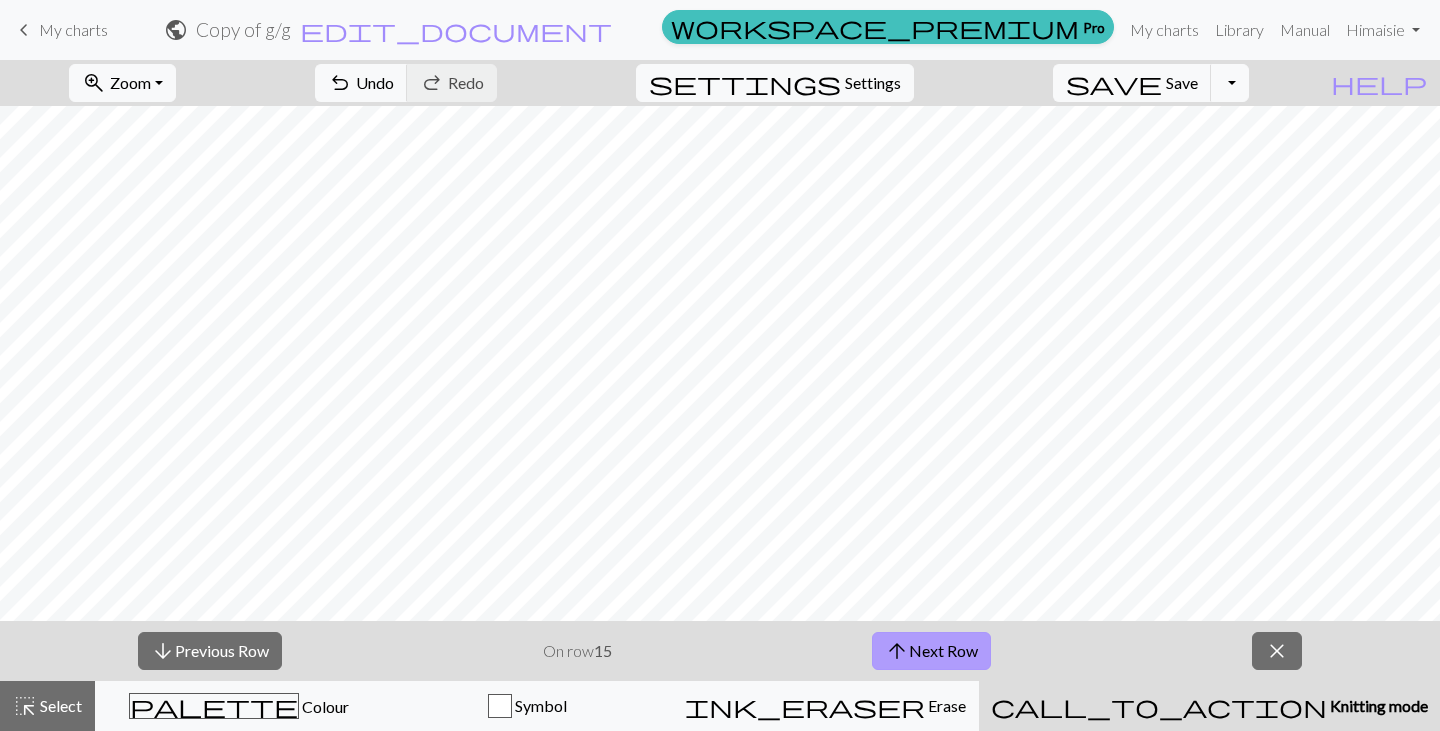 click on "arrow_upward  Next Row" at bounding box center [931, 651] 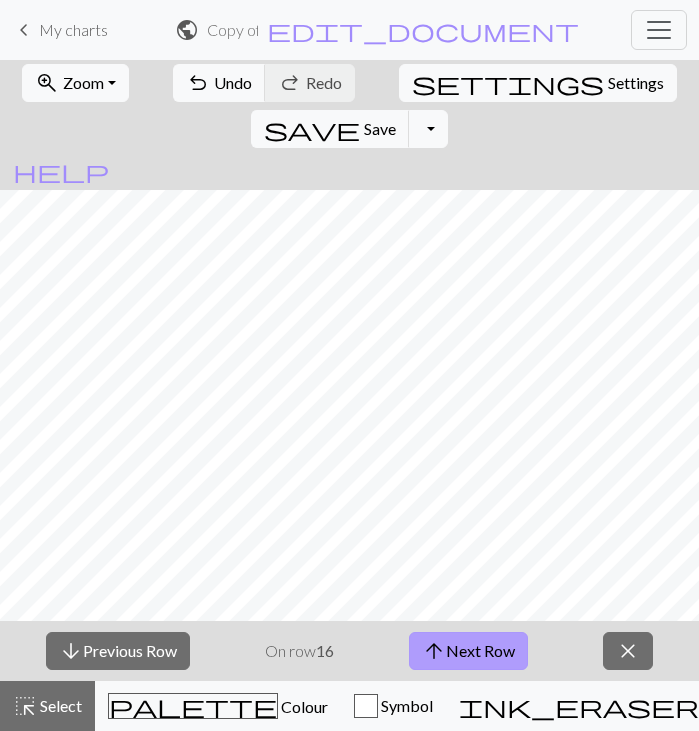 click on "arrow_upward  Next Row" at bounding box center [468, 651] 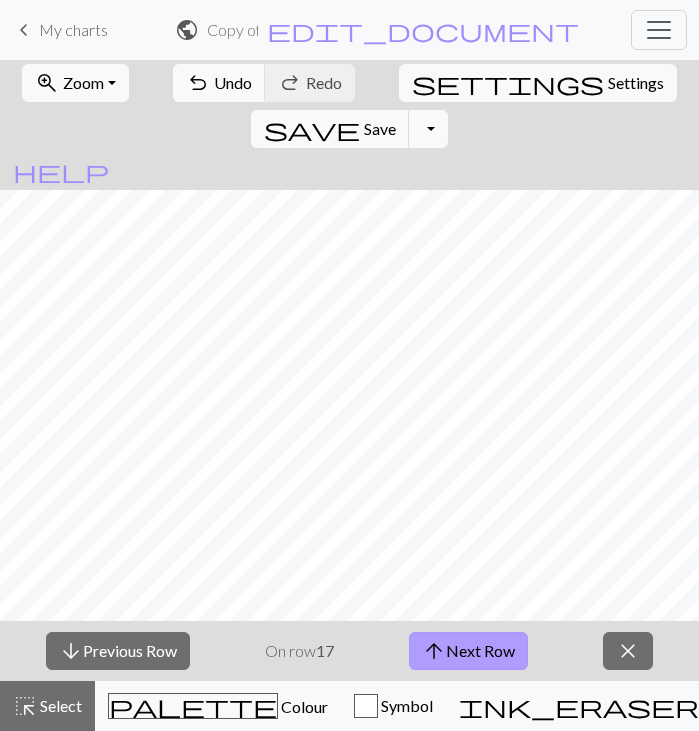 click on "arrow_upward  Next Row" at bounding box center (468, 651) 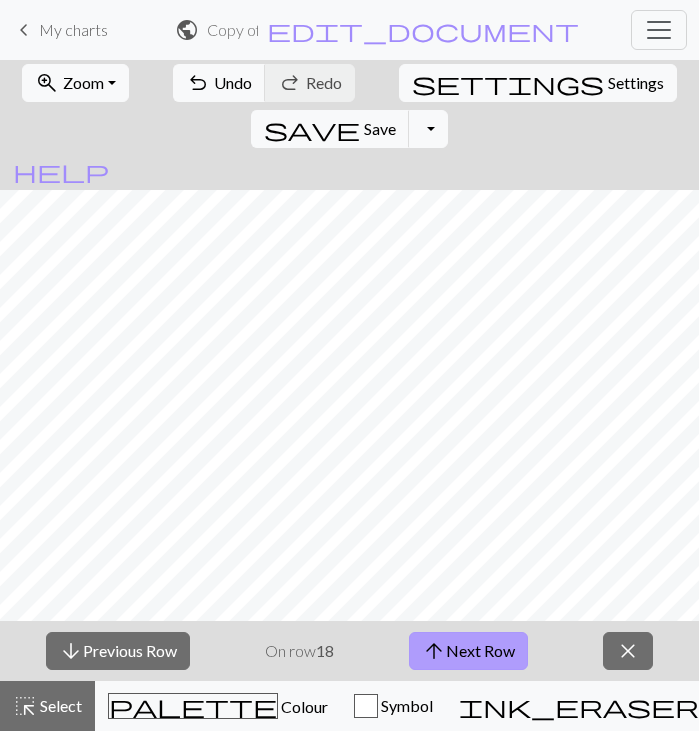 click on "arrow_upward  Next Row" at bounding box center (468, 651) 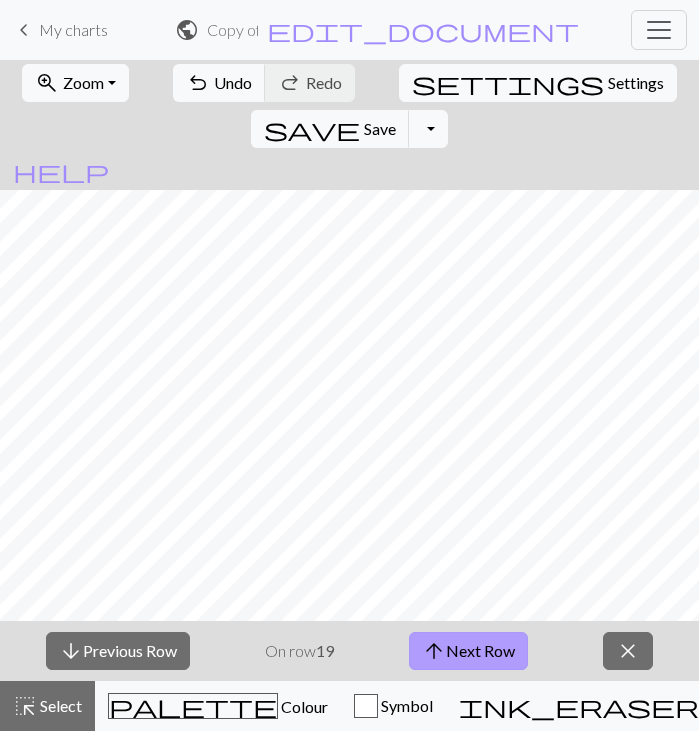 click on "arrow_upward  Next Row" at bounding box center [468, 651] 